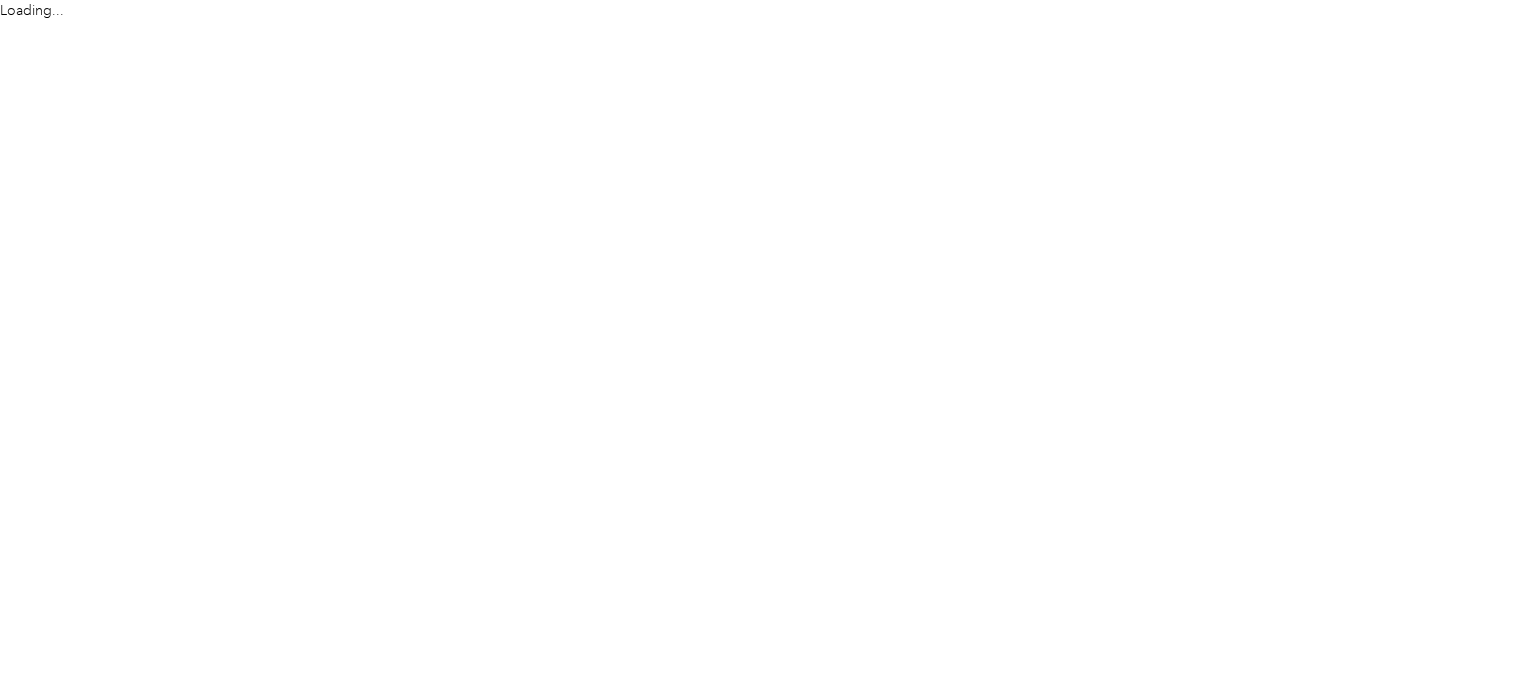 scroll, scrollTop: 0, scrollLeft: 0, axis: both 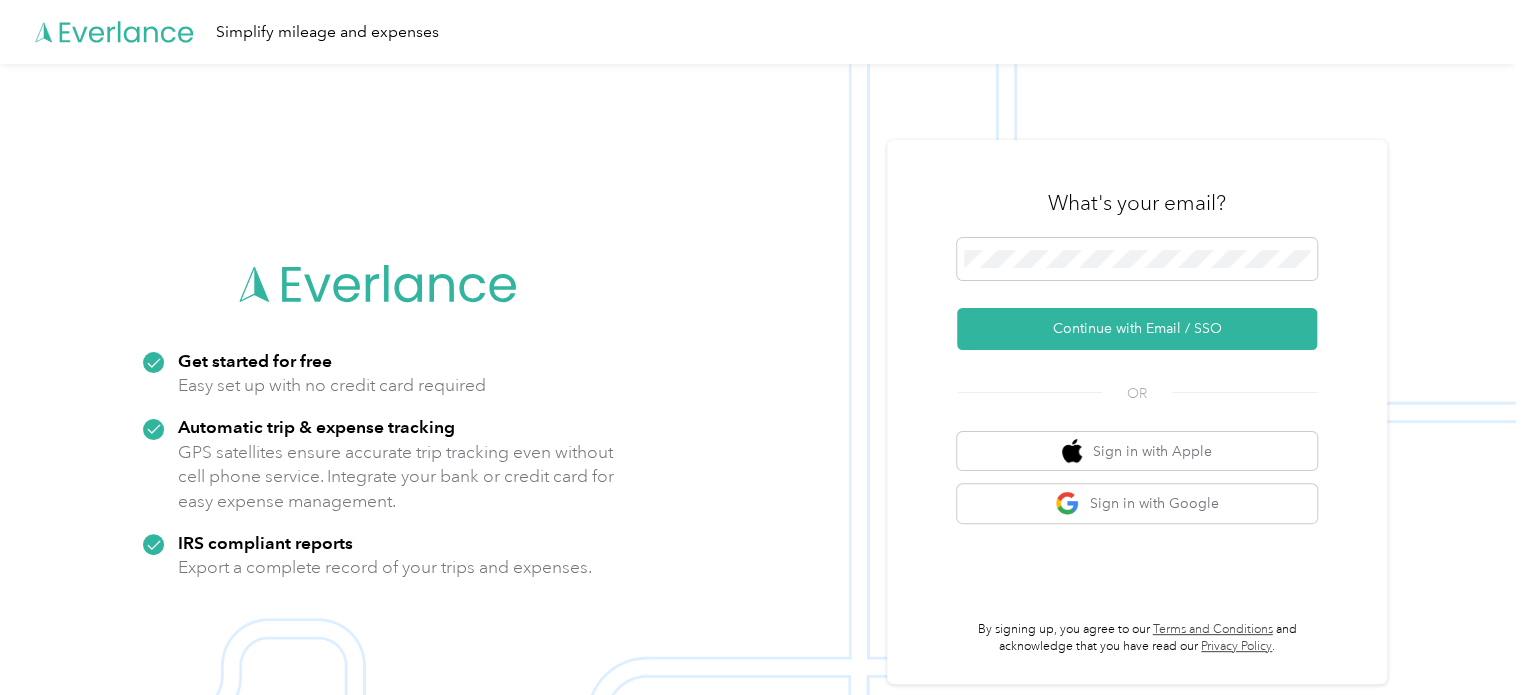 click at bounding box center (1137, 262) 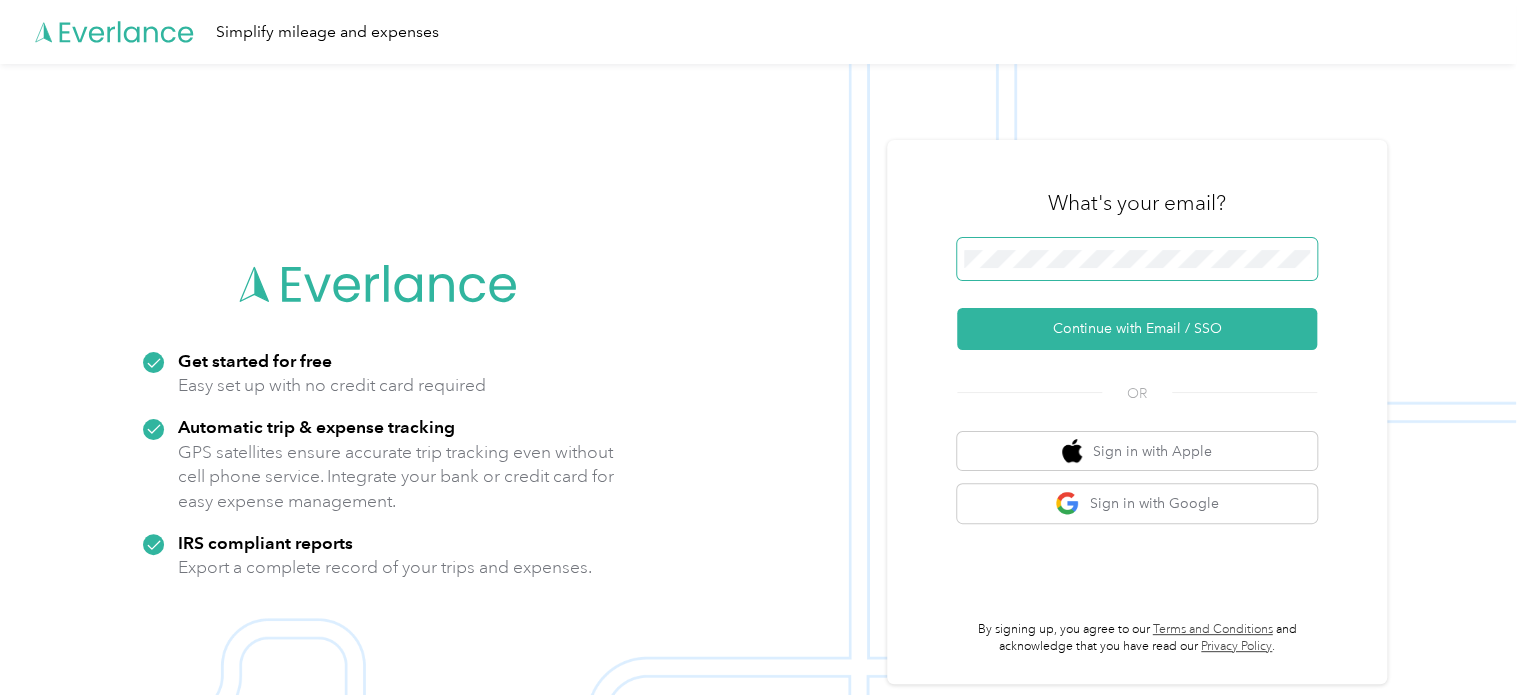 click at bounding box center (1137, 259) 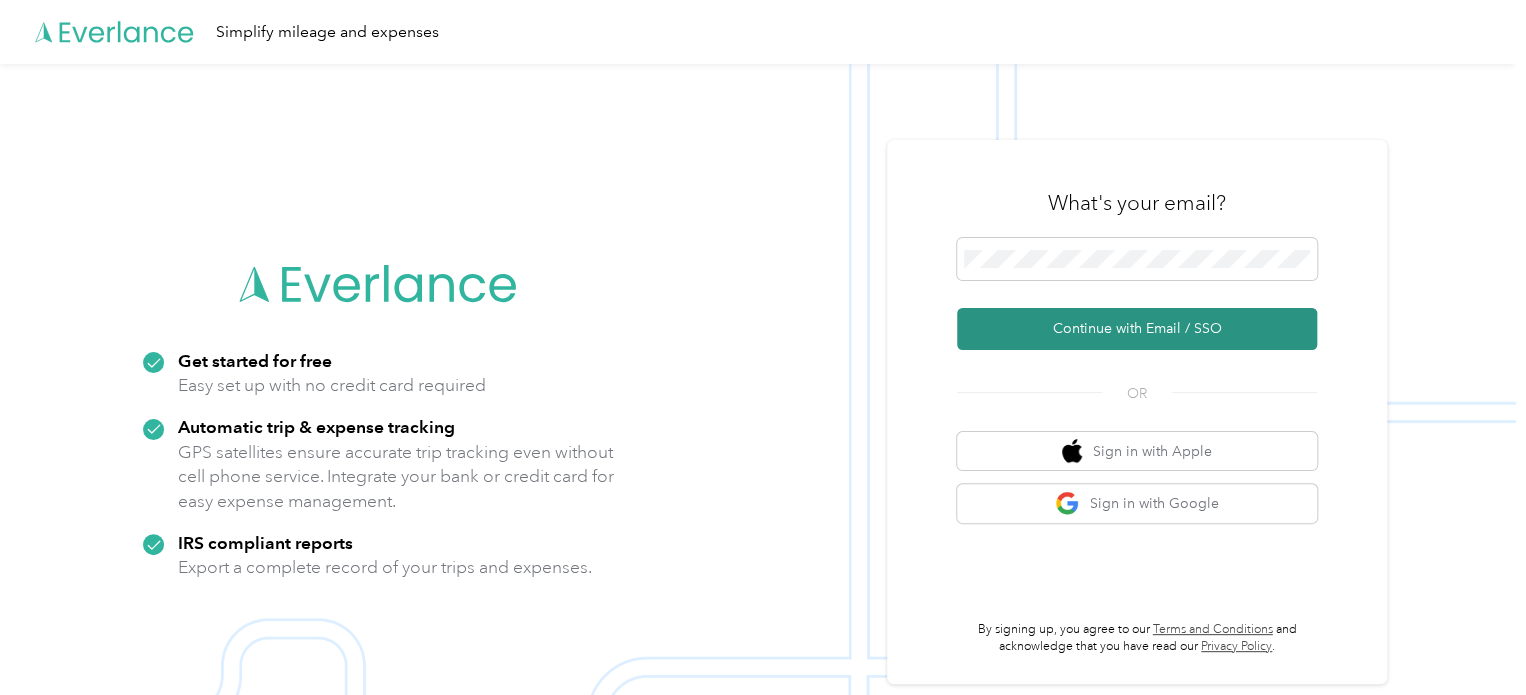 click on "Continue with Email / SSO" at bounding box center [1137, 329] 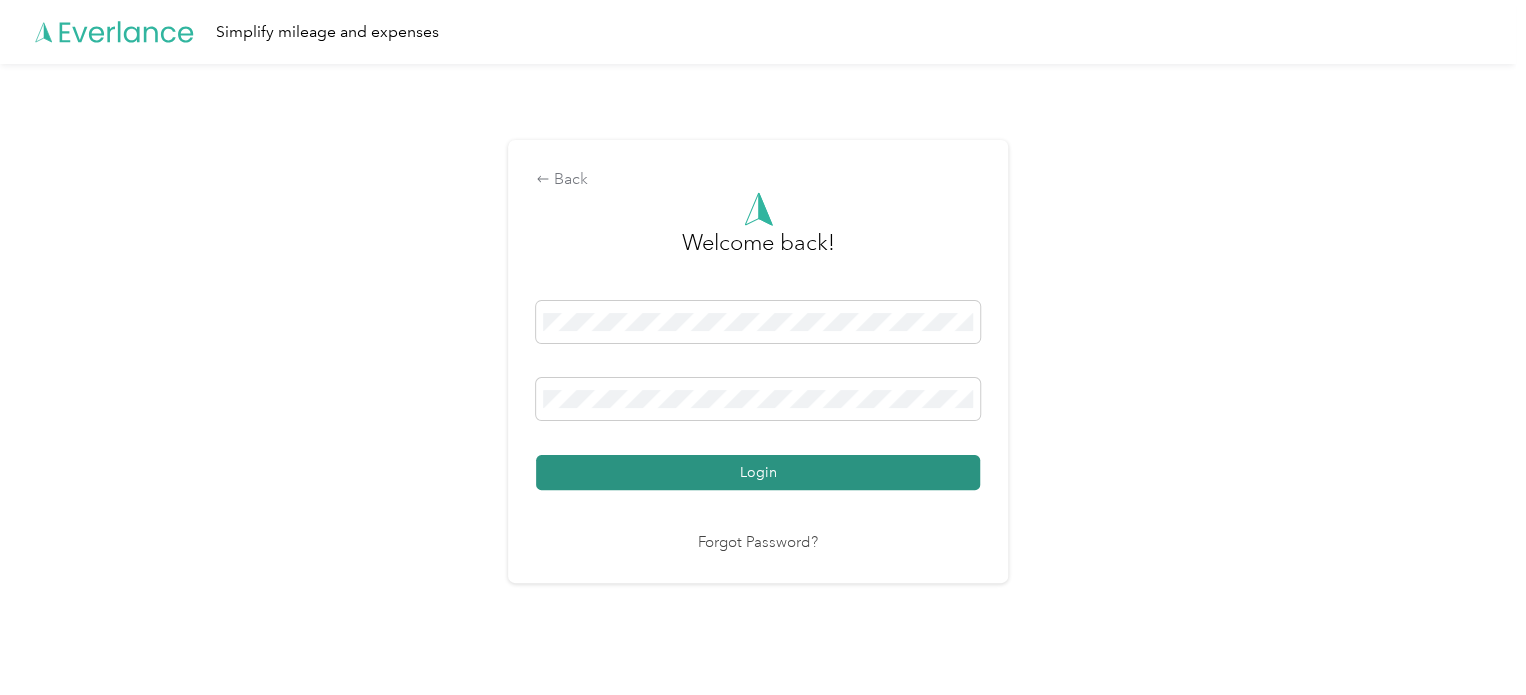 click on "Login" at bounding box center [758, 472] 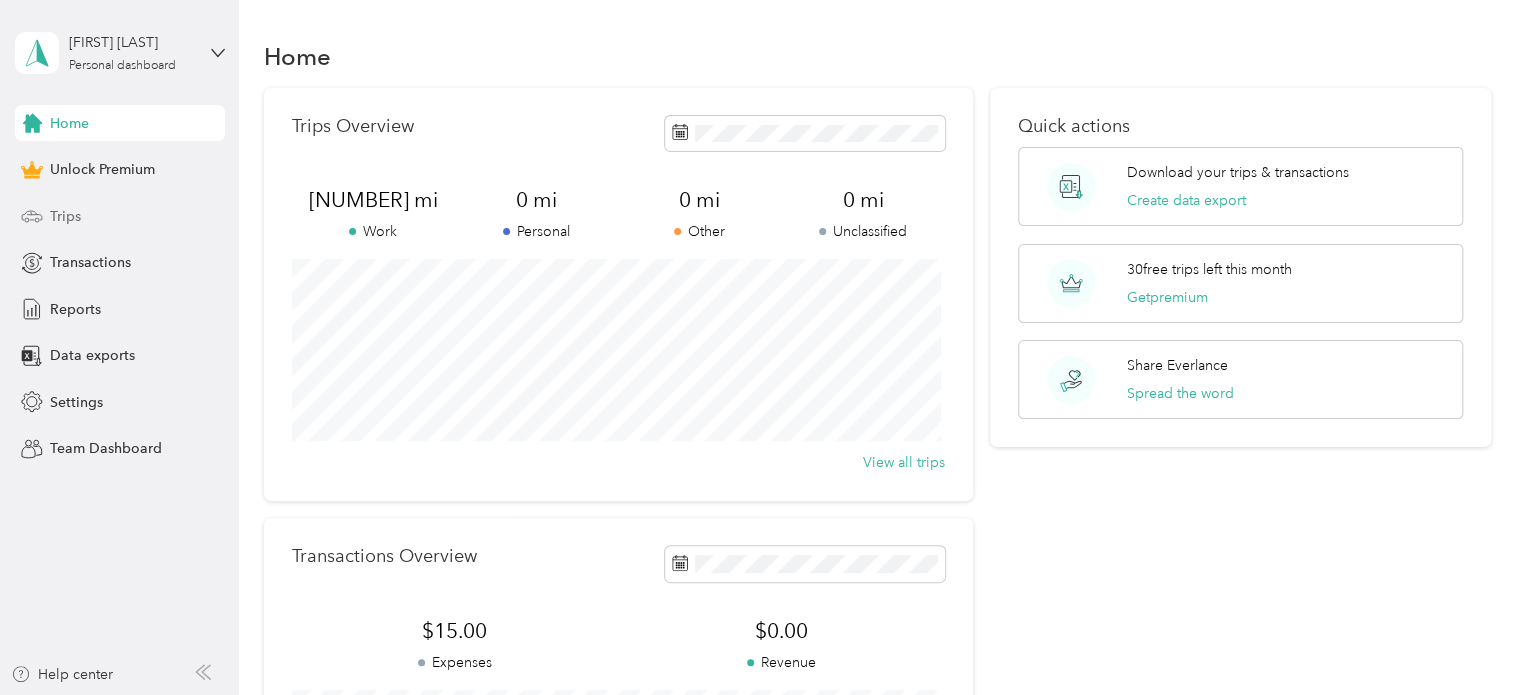 click 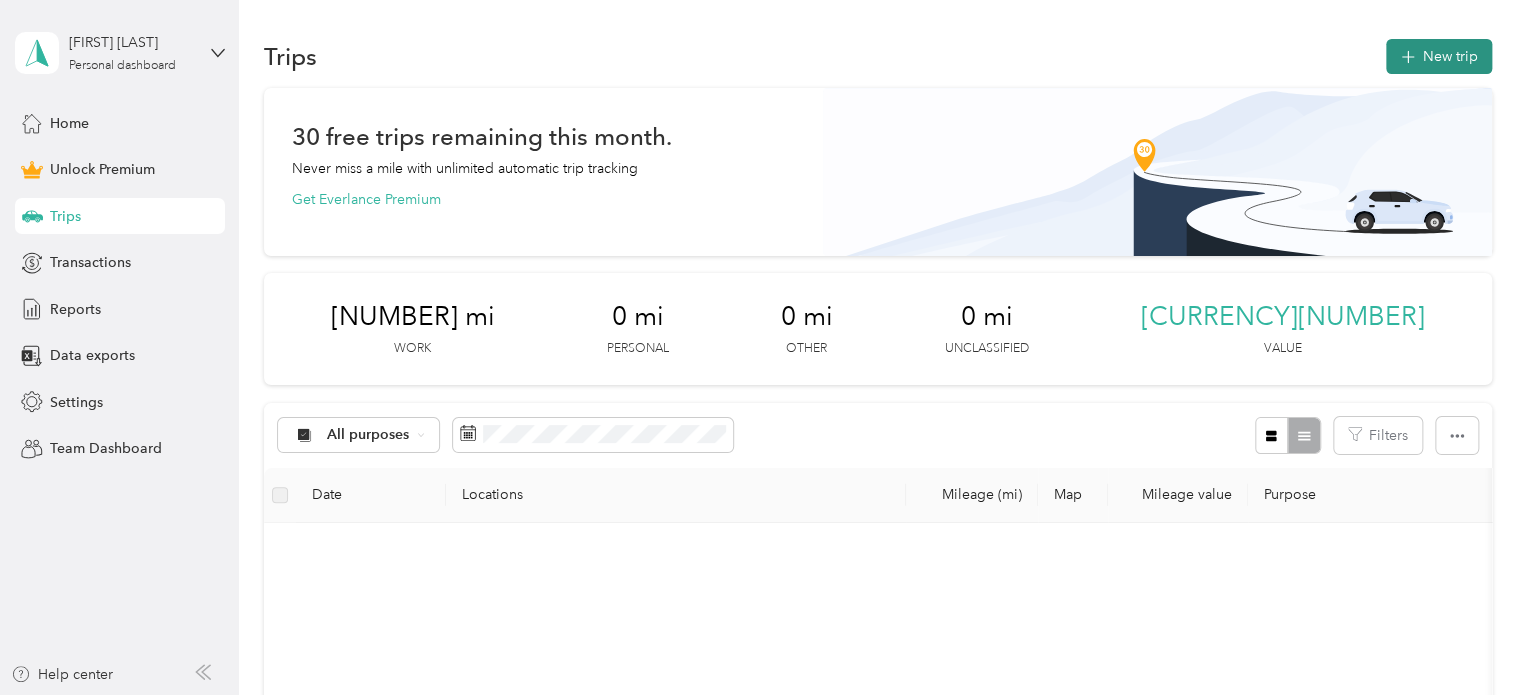 click on "New trip" at bounding box center (1439, 56) 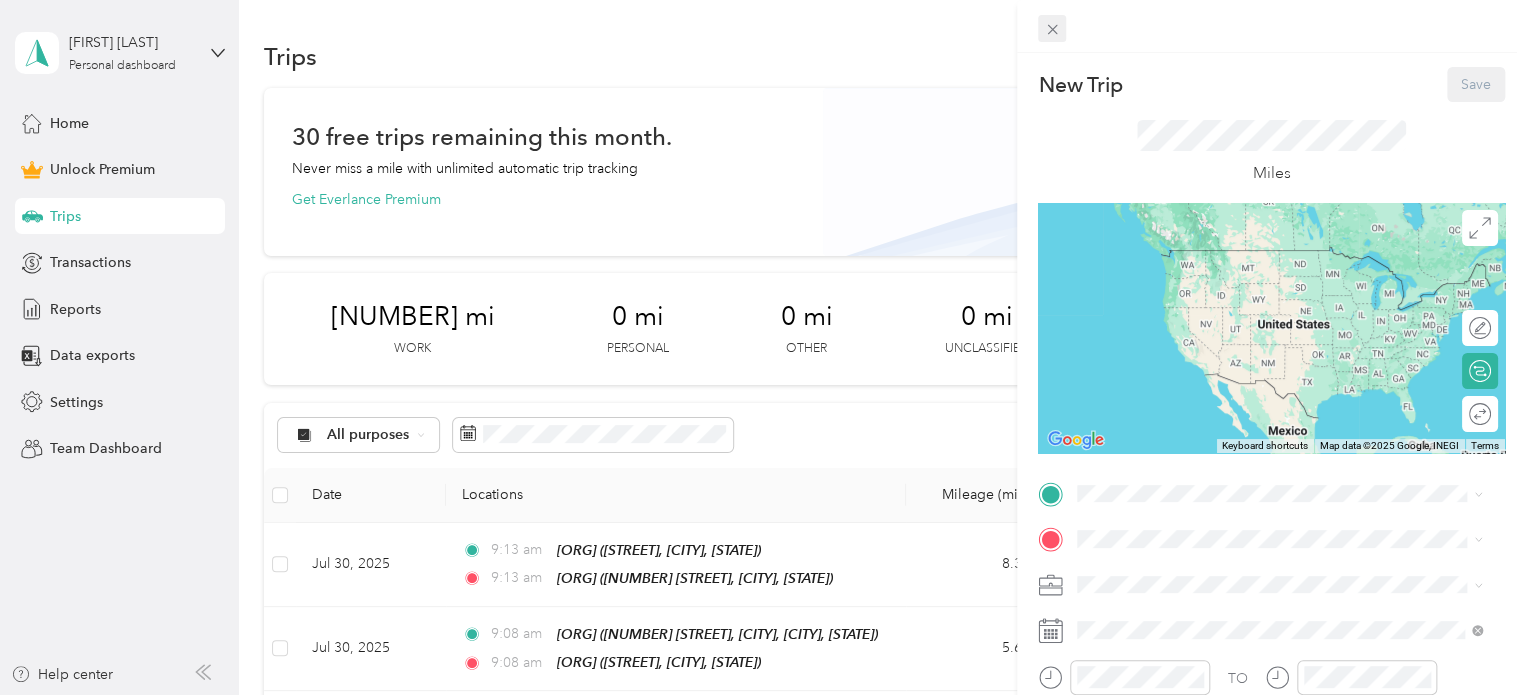 click 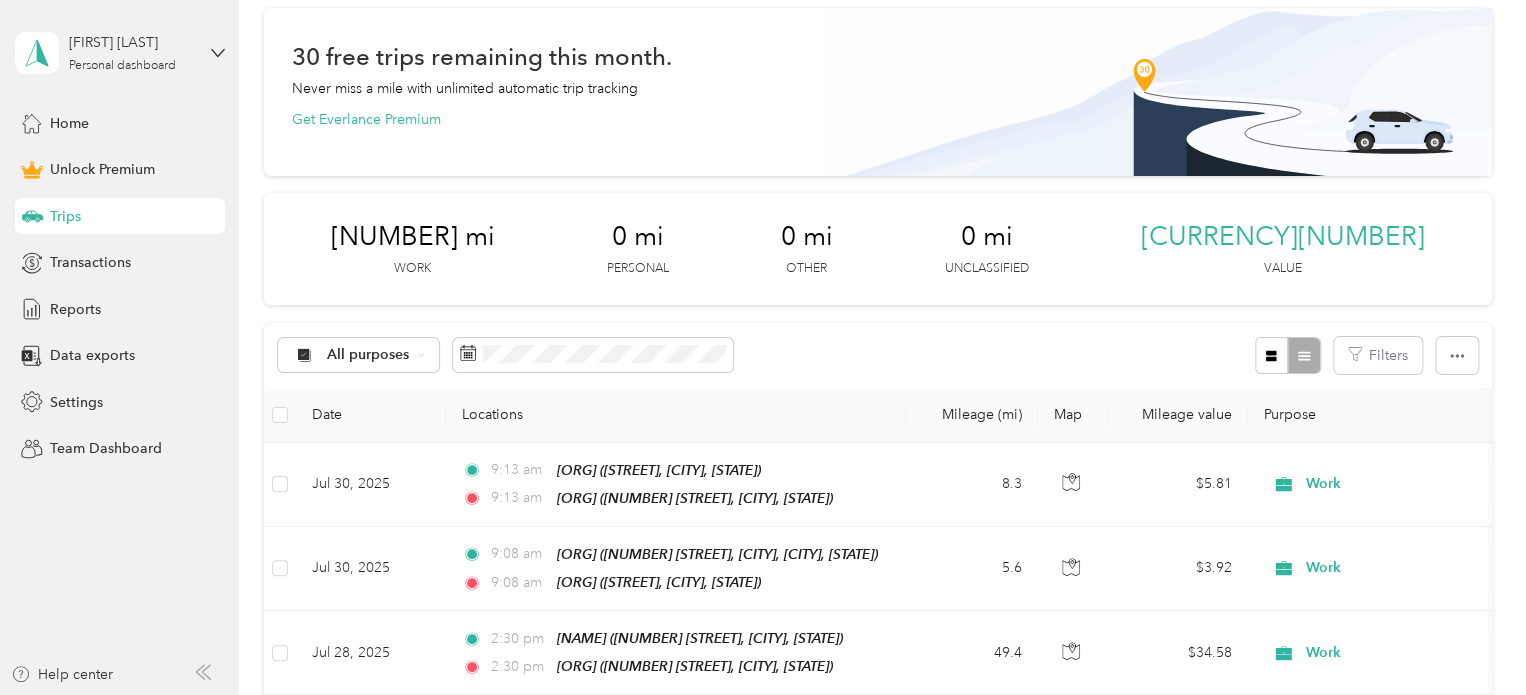 scroll, scrollTop: 0, scrollLeft: 0, axis: both 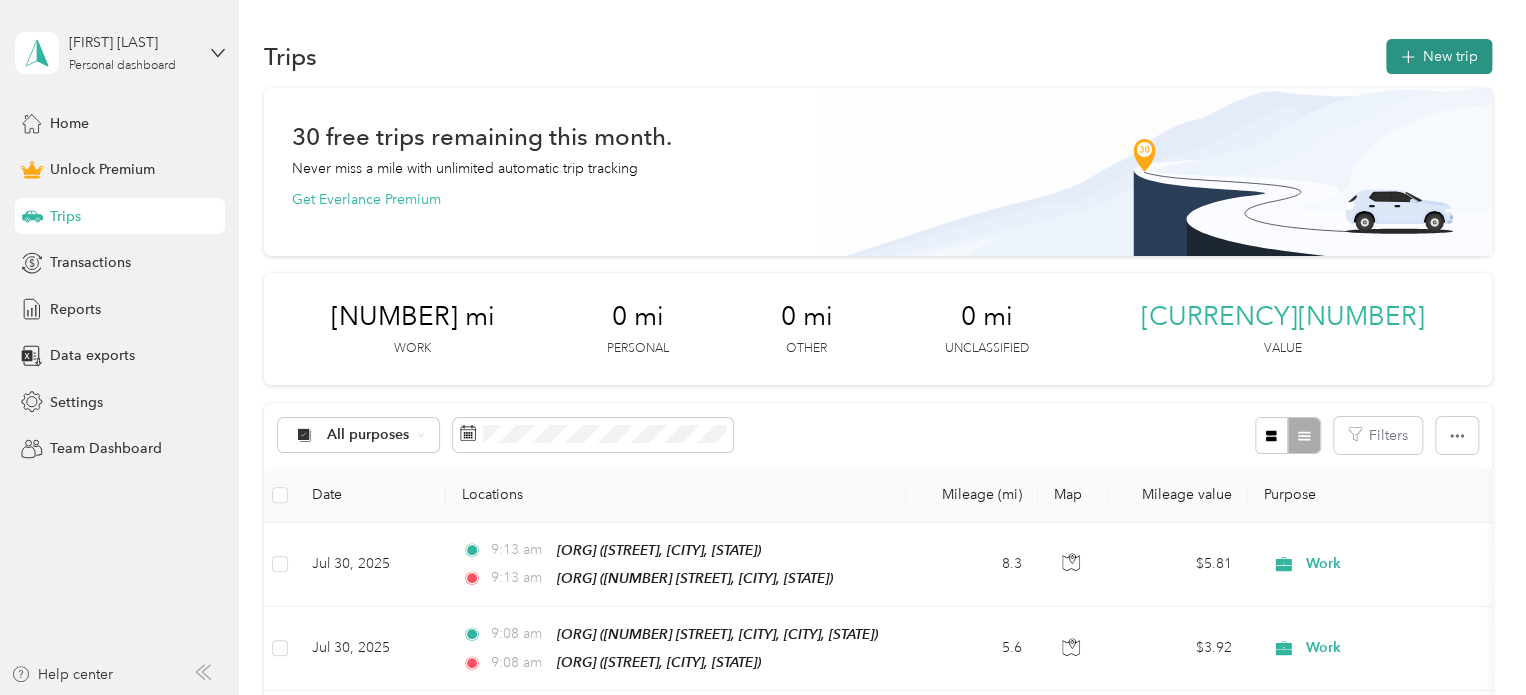 click on "New trip" at bounding box center (1439, 56) 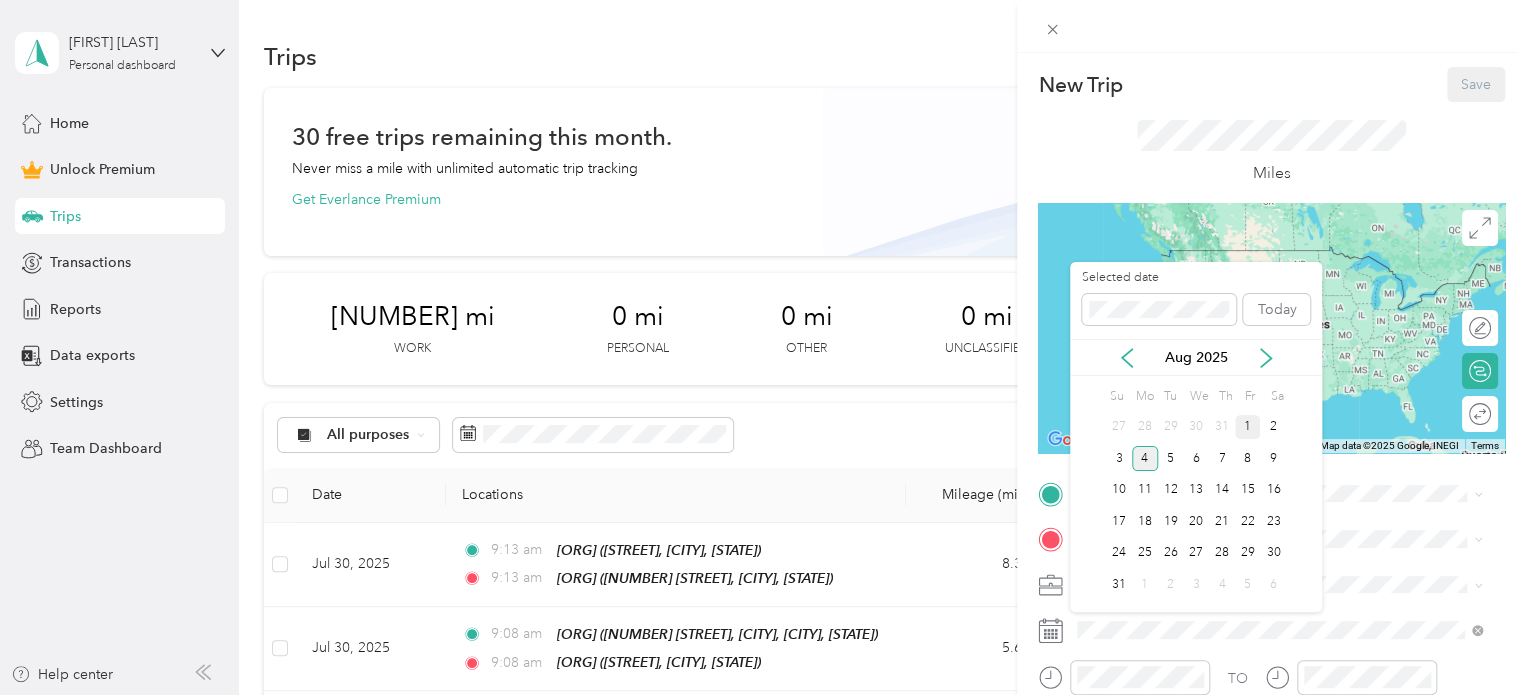 click on "1" at bounding box center (1248, 427) 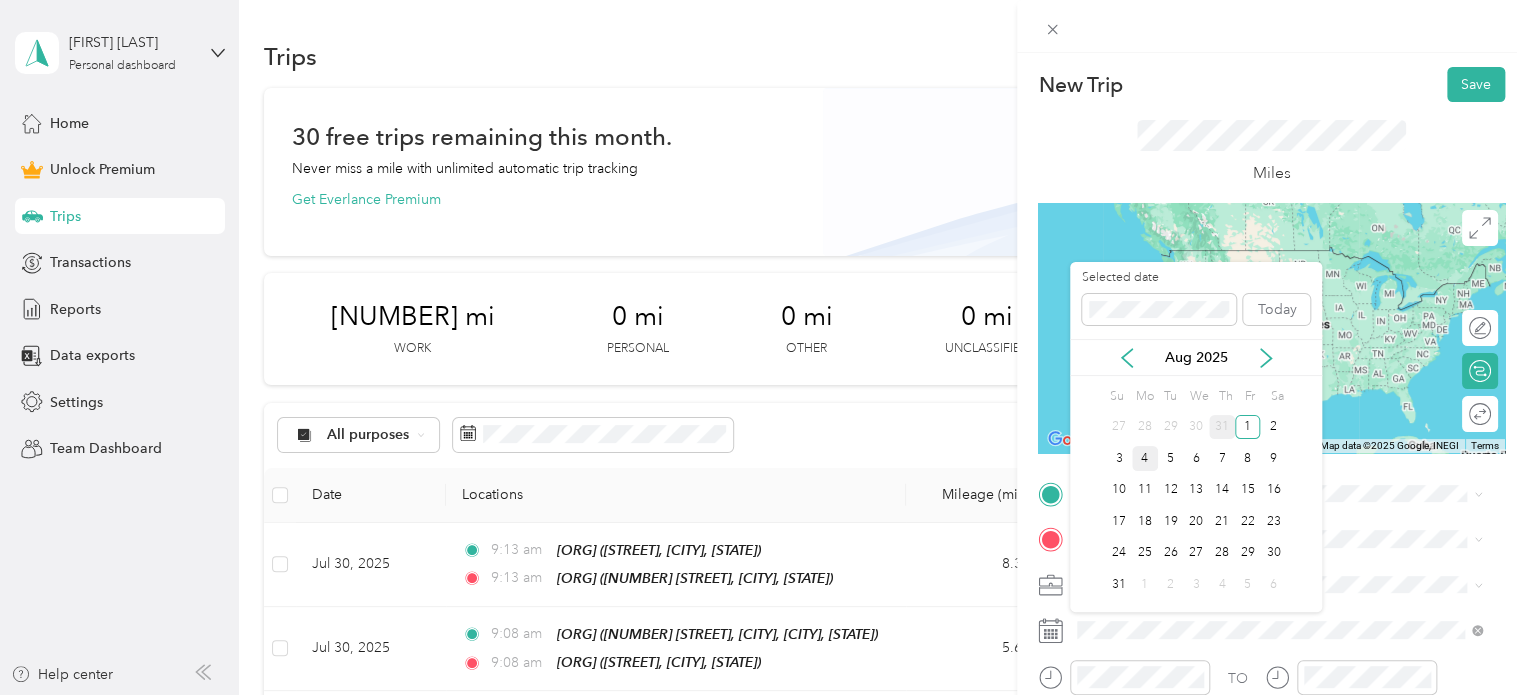click on "31" at bounding box center [1222, 427] 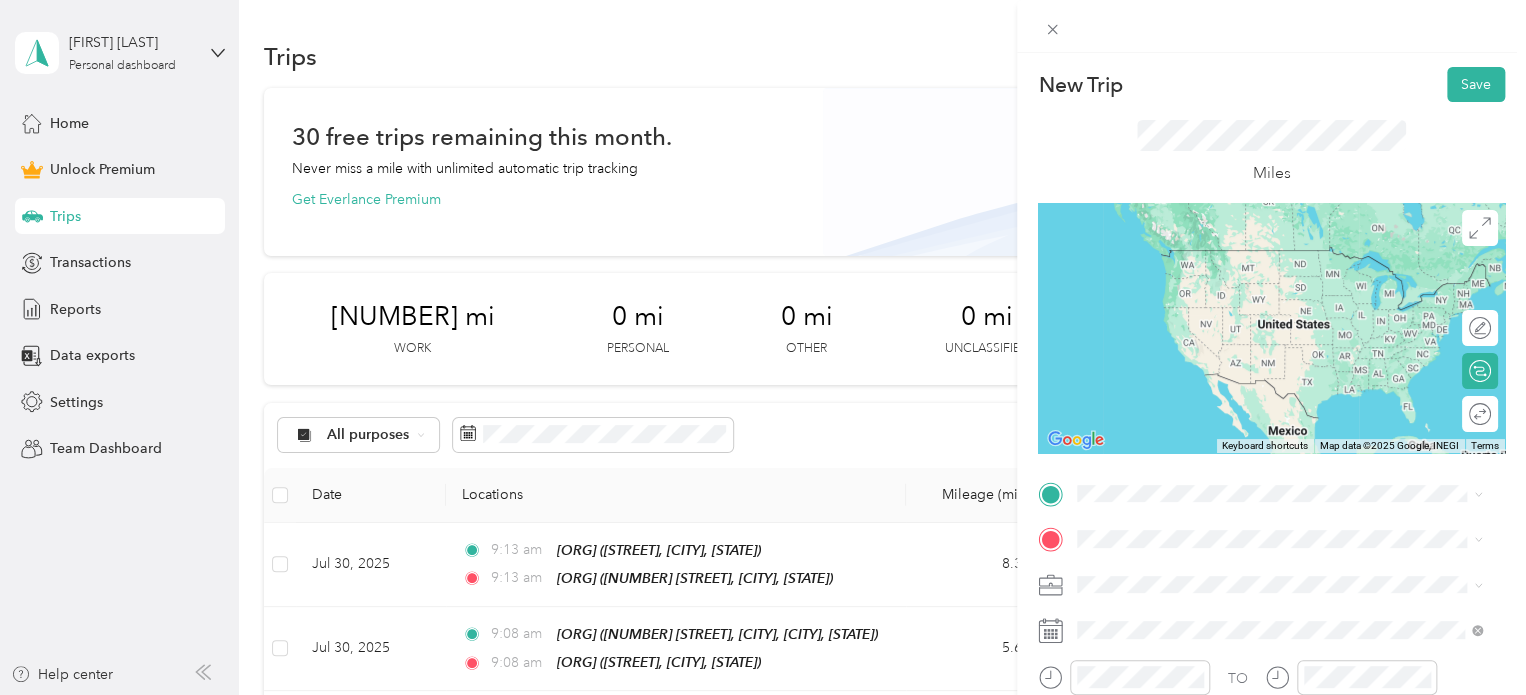 click at bounding box center [1287, 585] 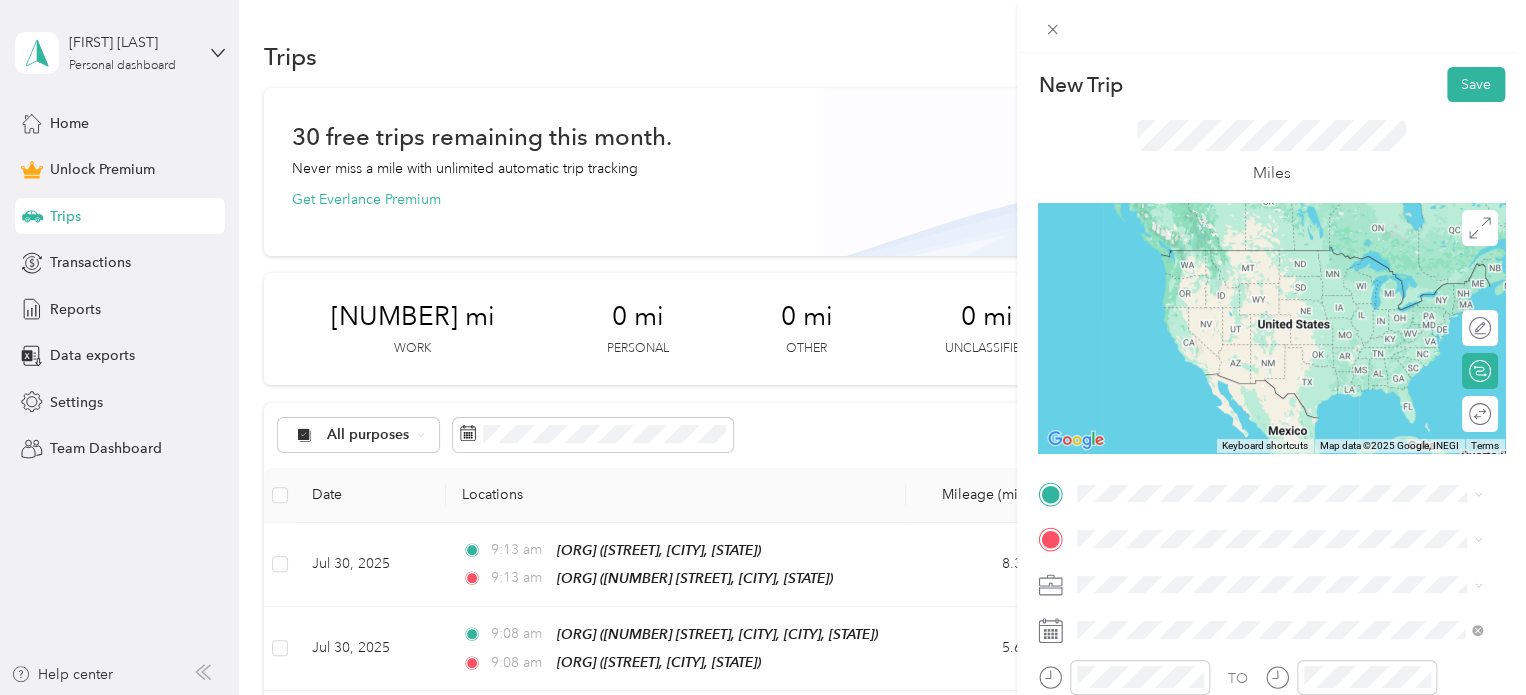 click on "Work" at bounding box center [1279, 302] 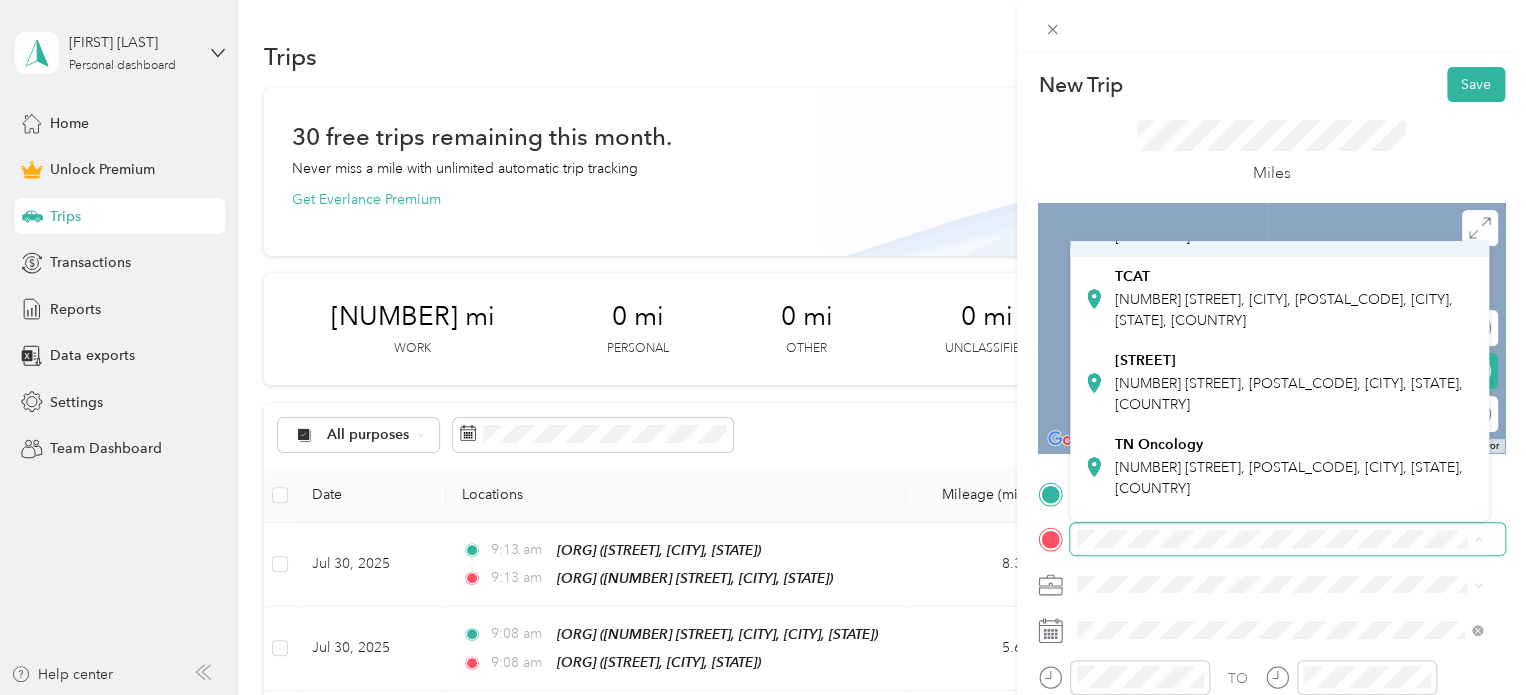 scroll, scrollTop: 223, scrollLeft: 0, axis: vertical 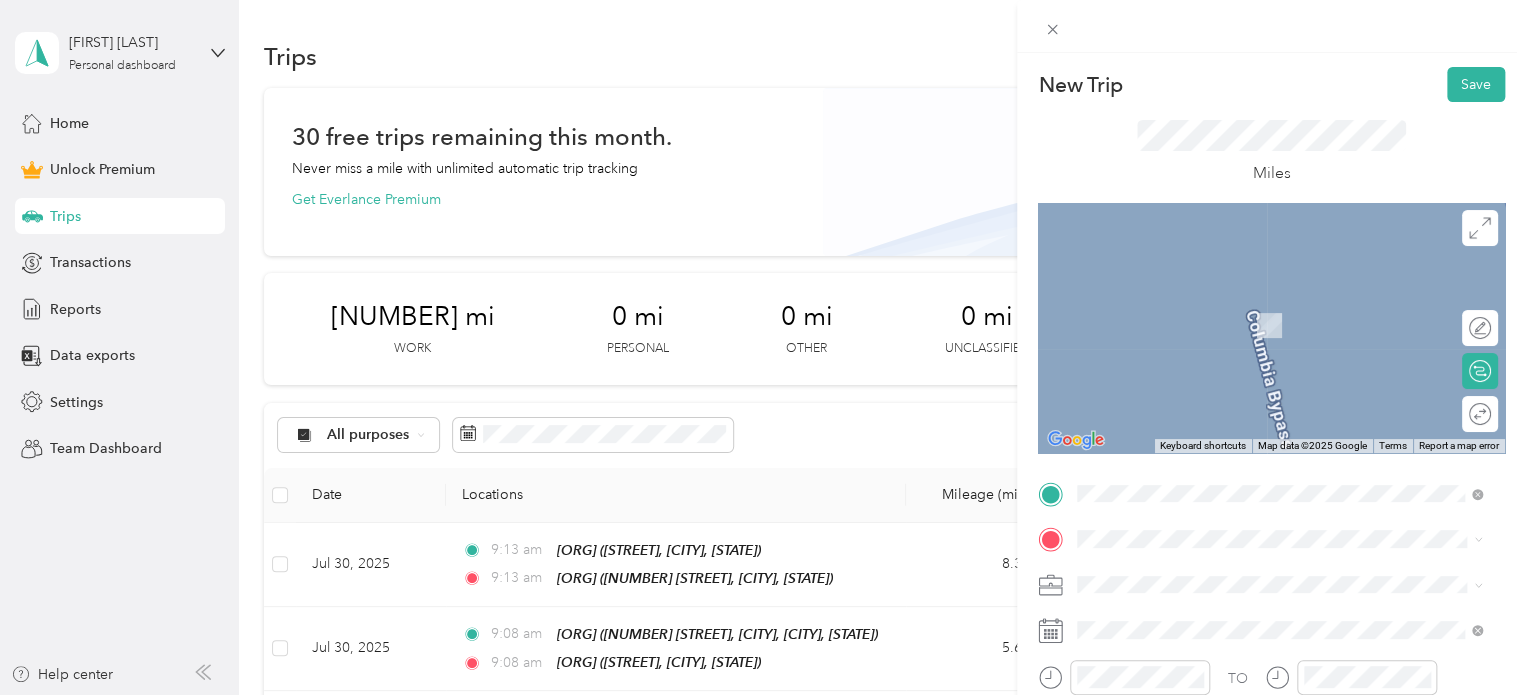 click on "[NUMBER] [STREET], [POSTAL_CODE], [CITY], [STATE], [COUNTRY]" at bounding box center [1289, 361] 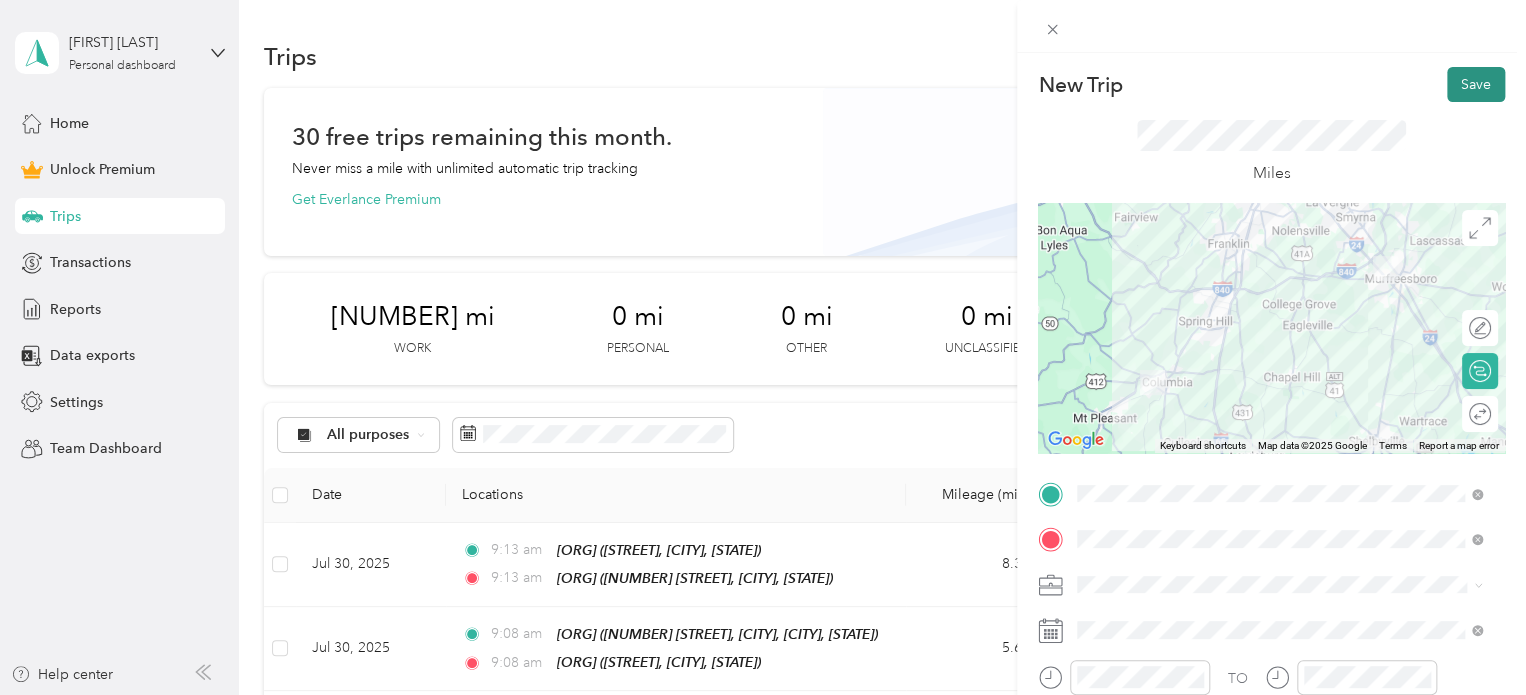 click on "Save" at bounding box center (1476, 84) 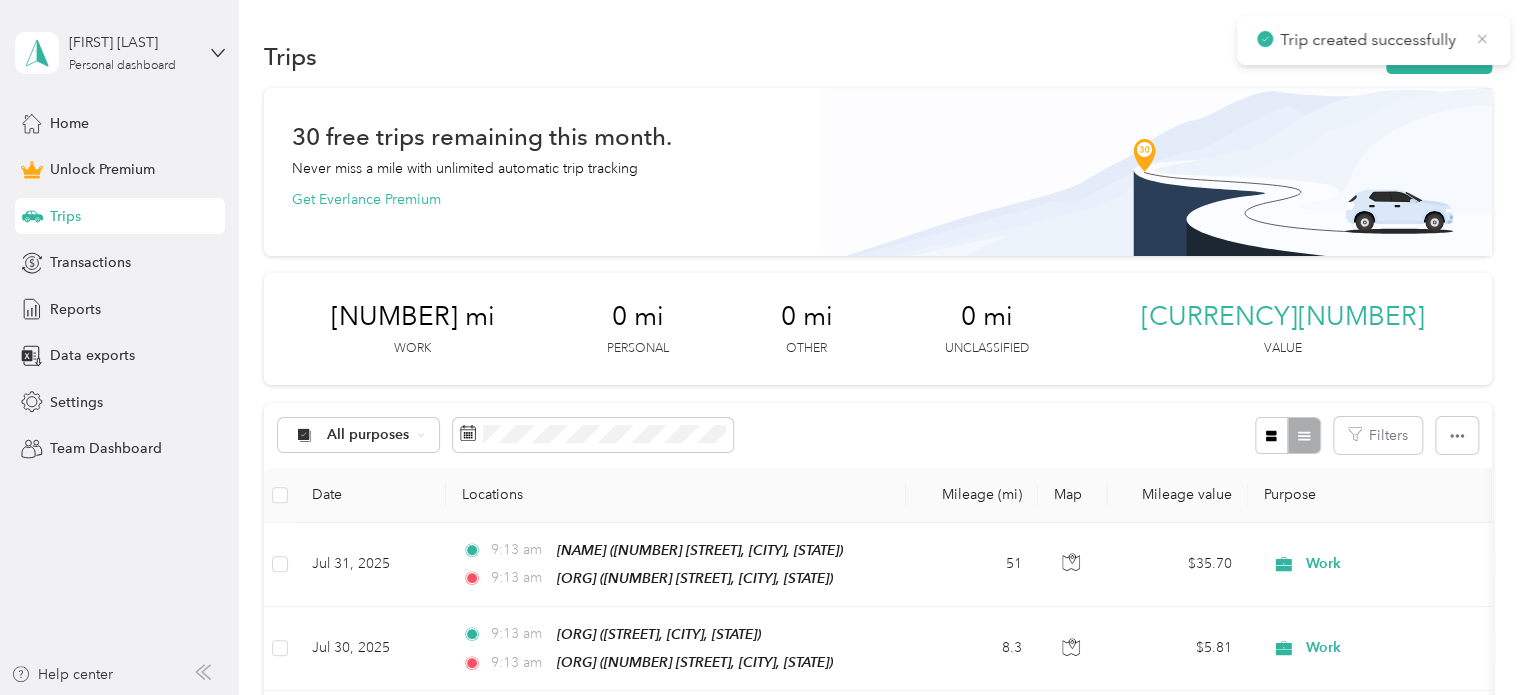 click 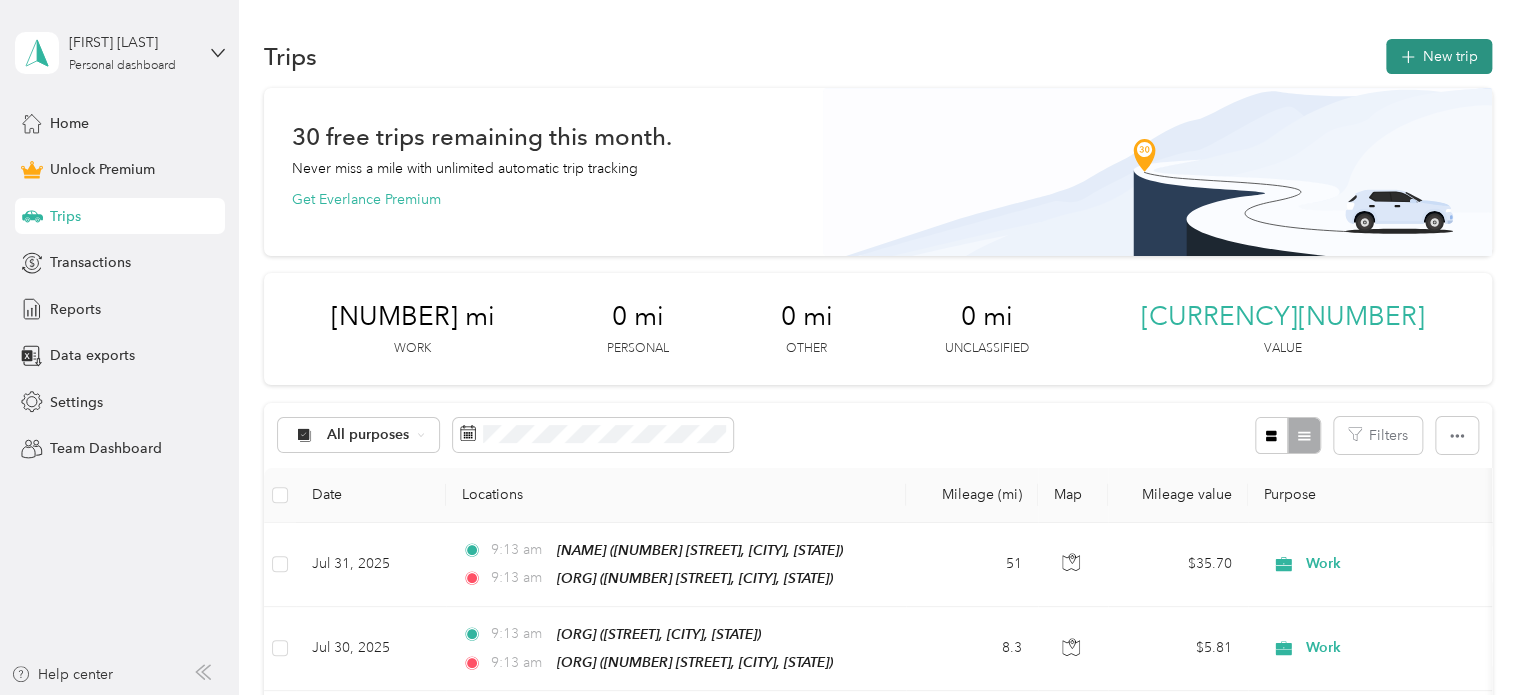 click on "New trip" at bounding box center [1439, 56] 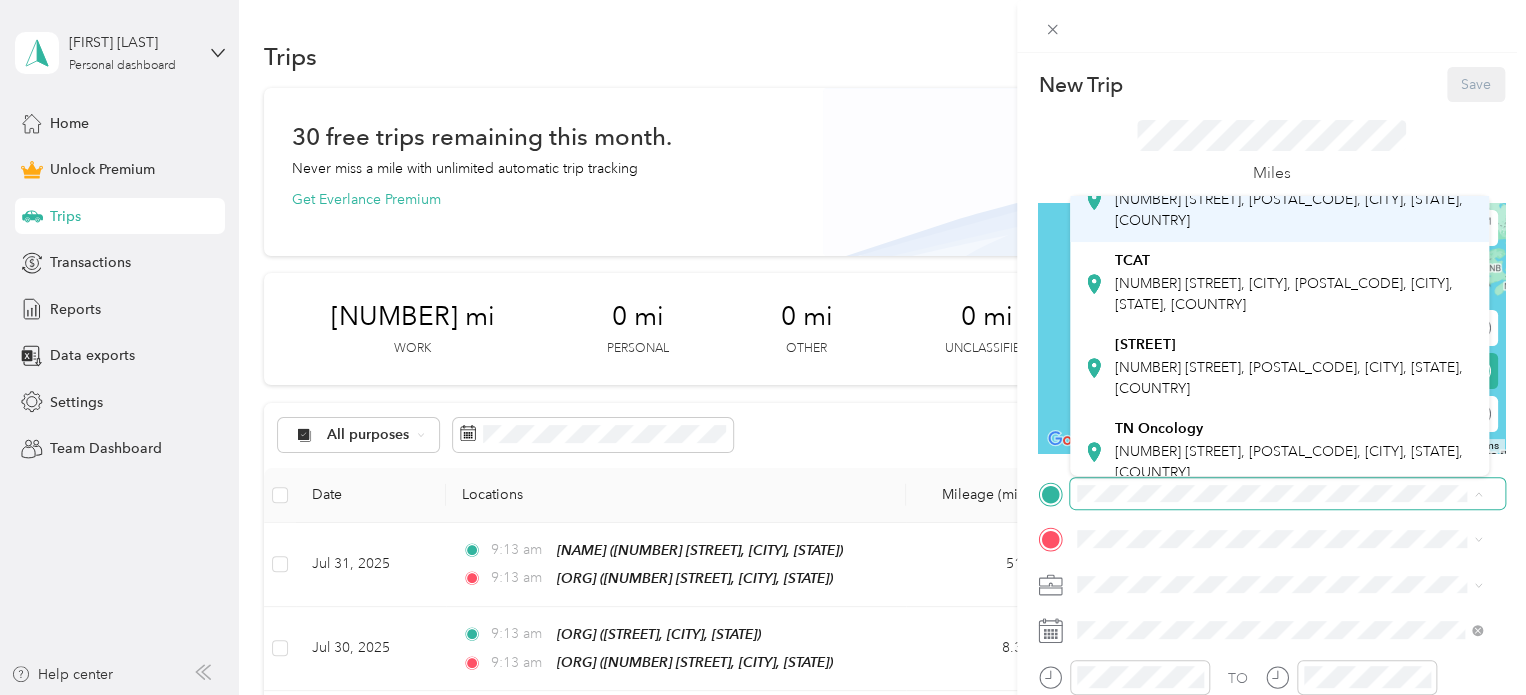 scroll, scrollTop: 196, scrollLeft: 0, axis: vertical 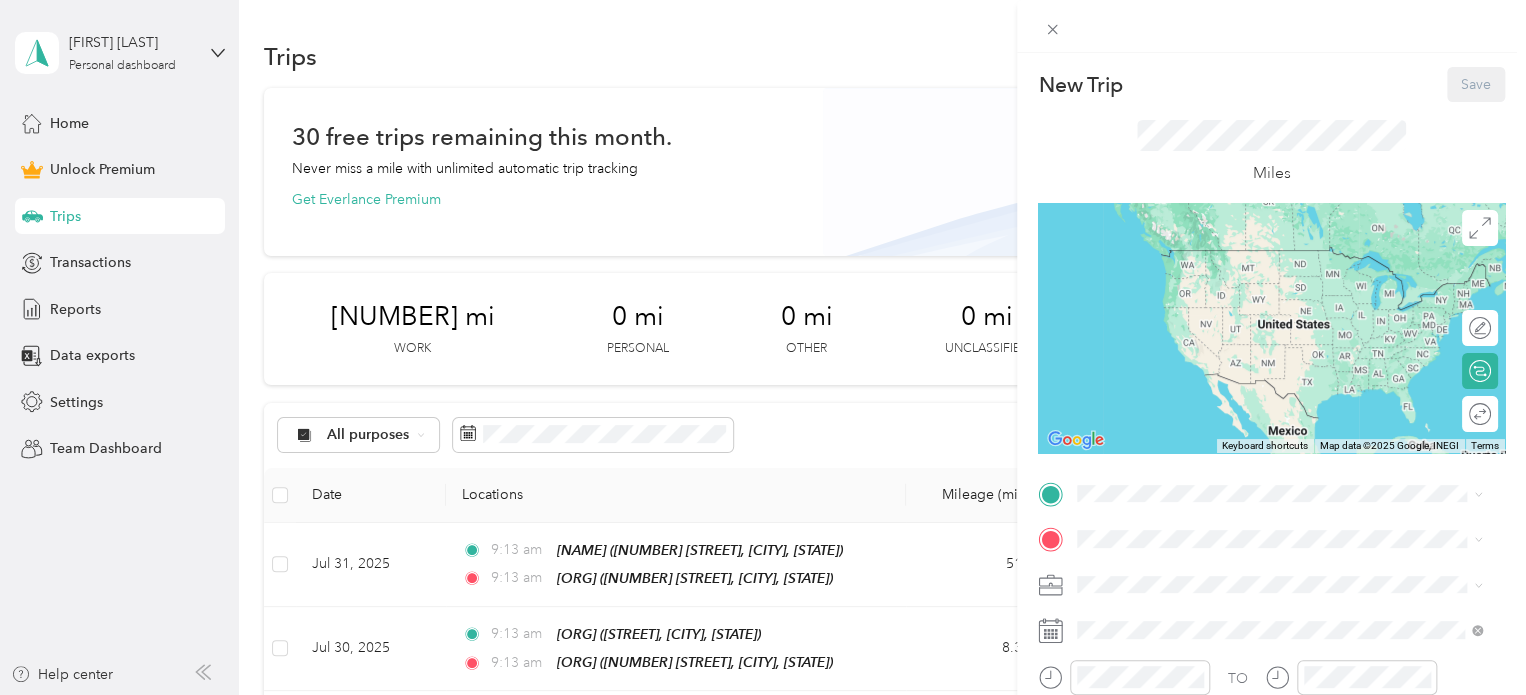 click on "[ORG] [NUMBER] [STREET], [POSTAL_CODE], [CITY], [STATE], [COUNTRY]" at bounding box center [1279, 330] 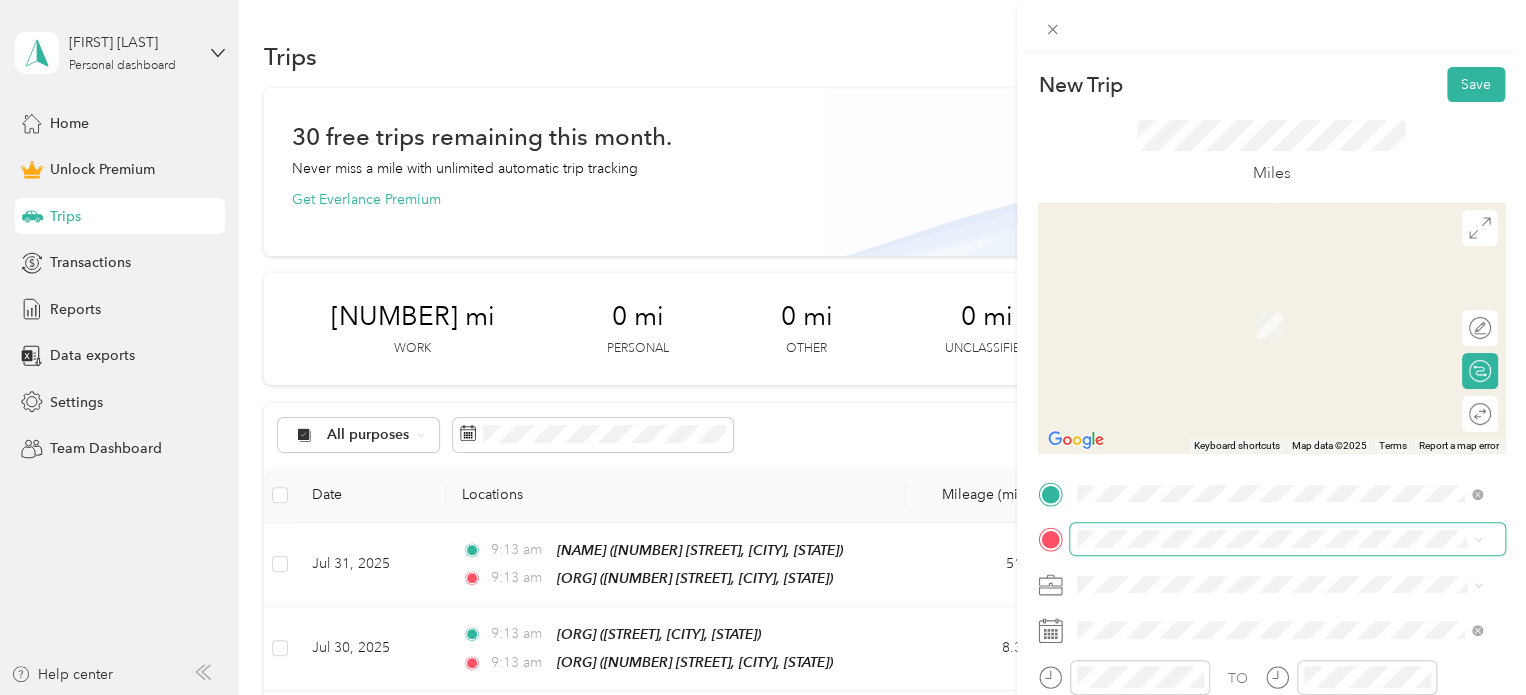 click at bounding box center [1287, 539] 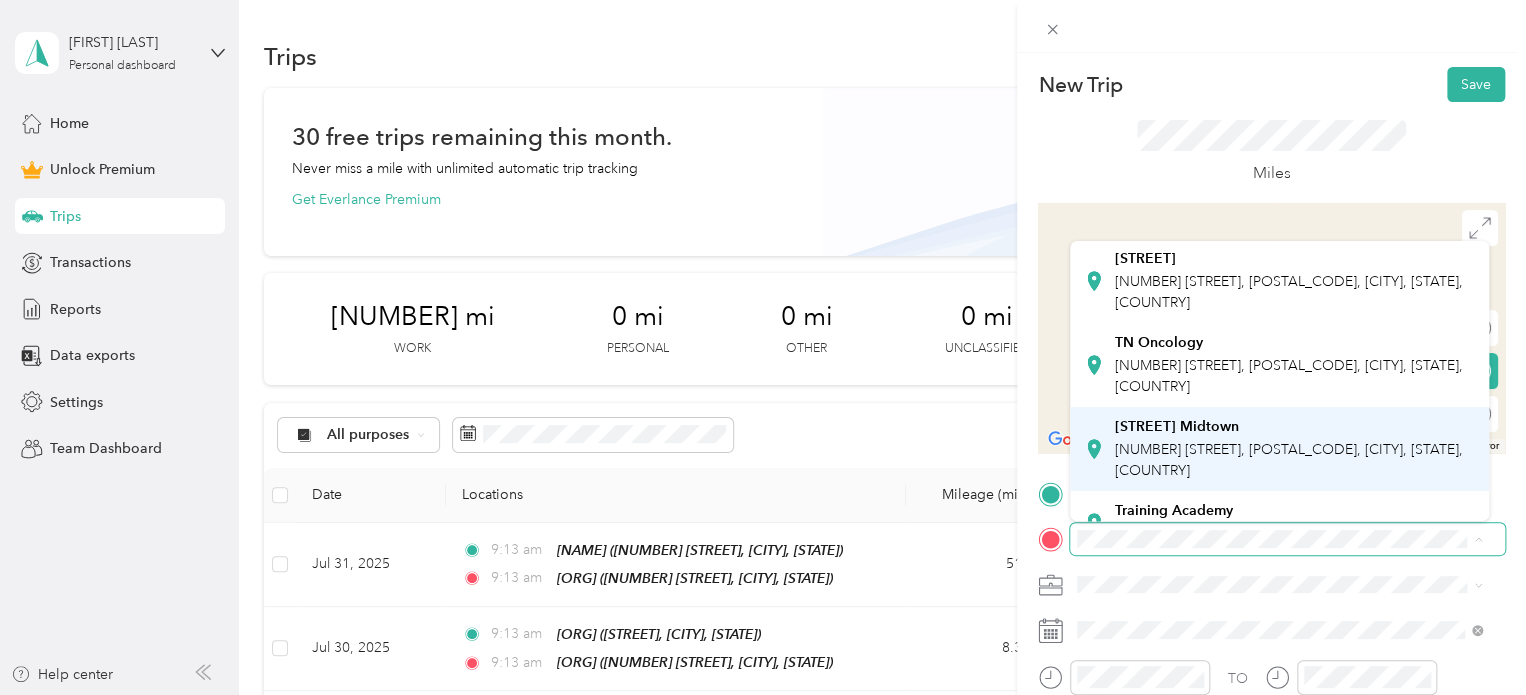 scroll, scrollTop: 433, scrollLeft: 0, axis: vertical 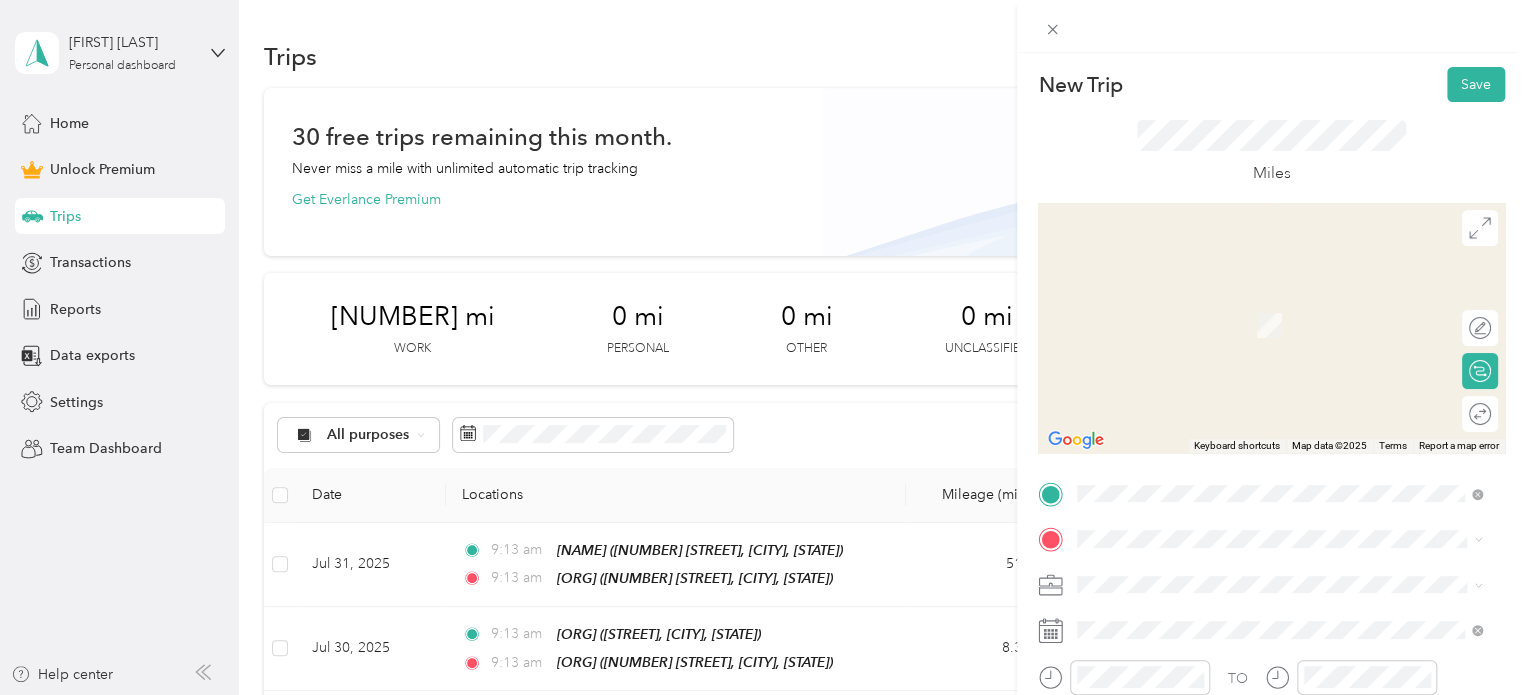 click on "[STREET], [POSTAL_CODE], [CITY], [STATE], [COUNTRY]" at bounding box center [1293, 407] 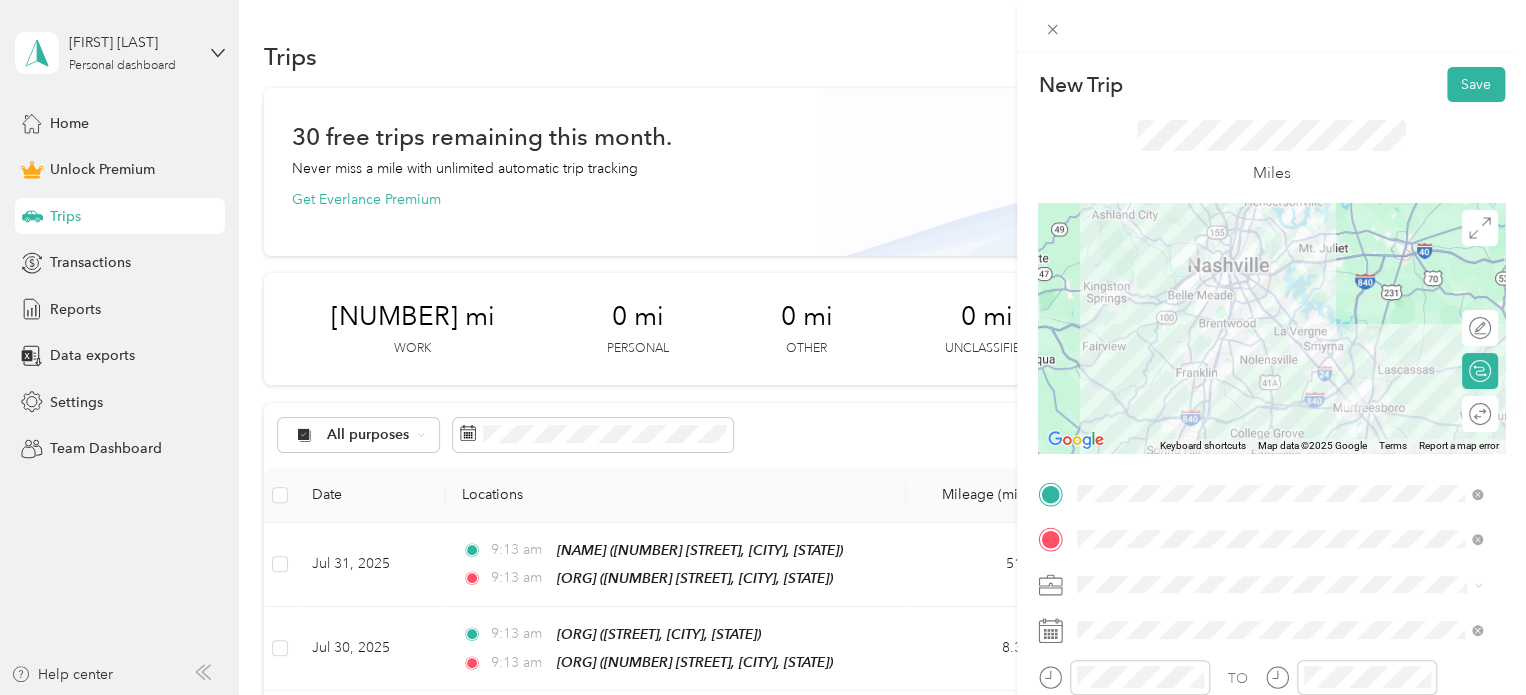 click on "Work Personal ATS ATS Other Charity Medical Moving Commute" at bounding box center (1279, 416) 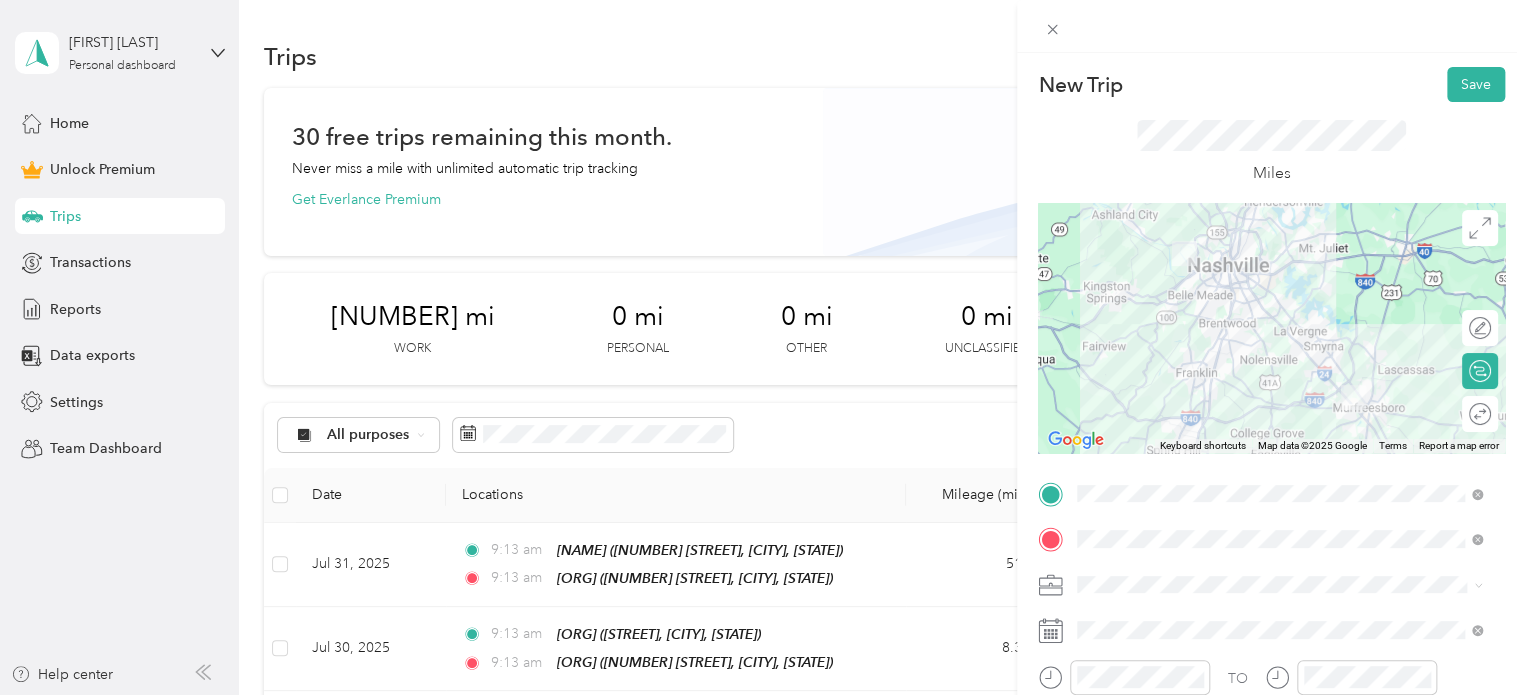 click on "Work Personal ATS ATS Other Charity Medical Moving Commute" at bounding box center (1279, 421) 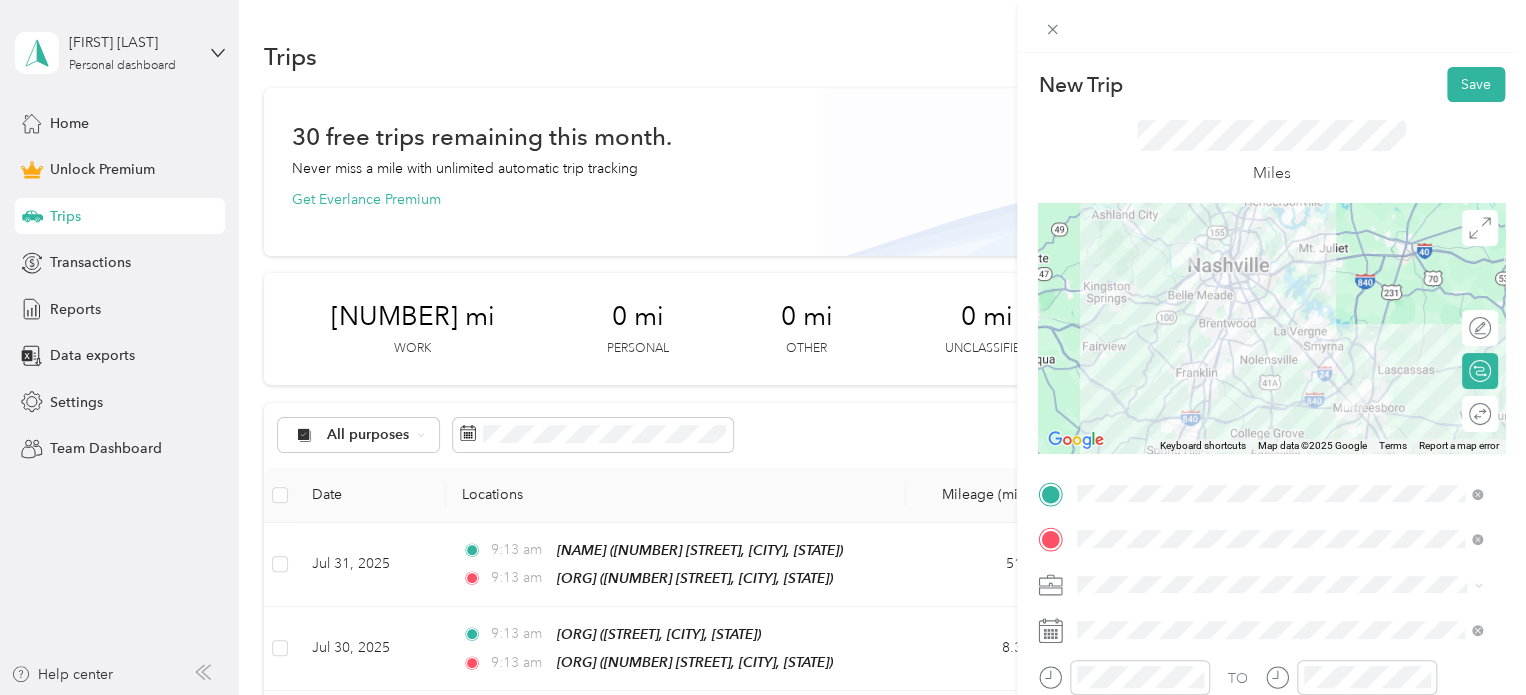 click on "Work" at bounding box center (1279, 304) 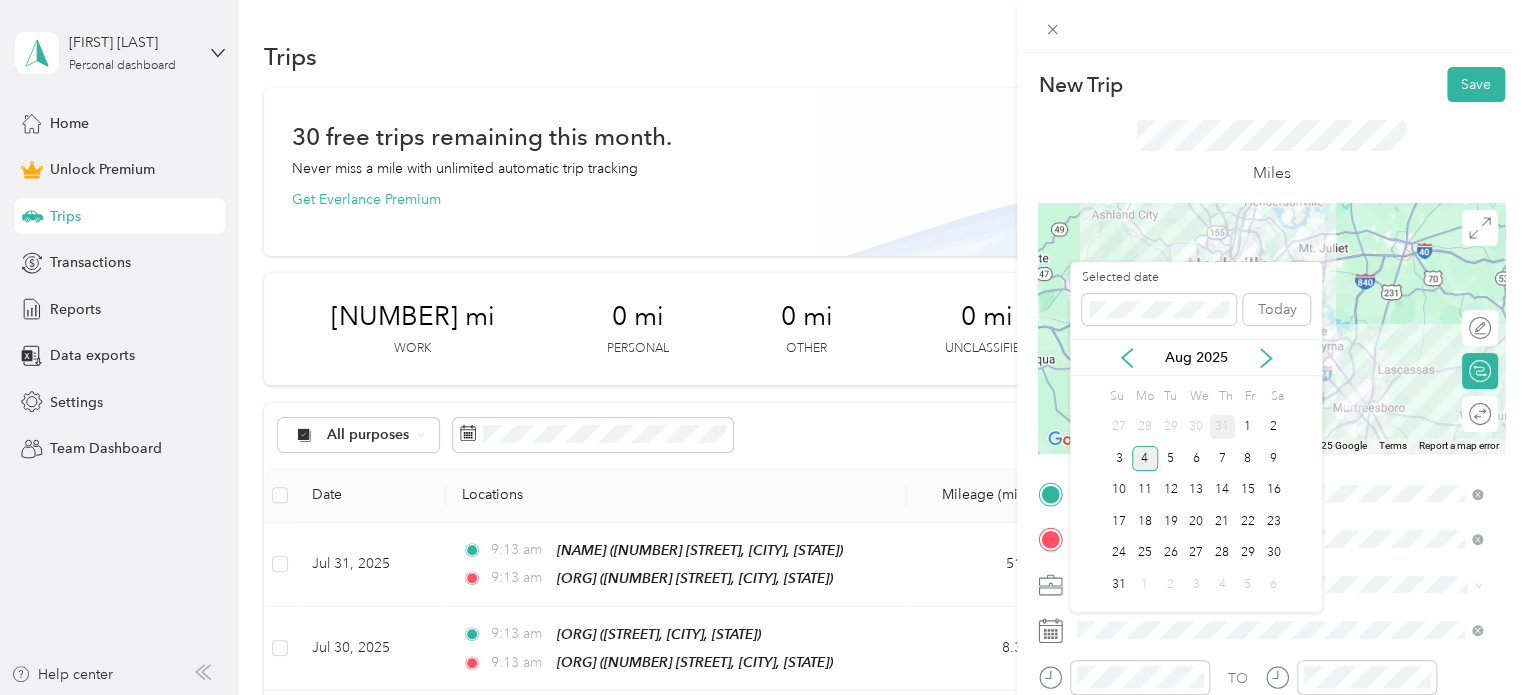 click on "31" at bounding box center [1222, 427] 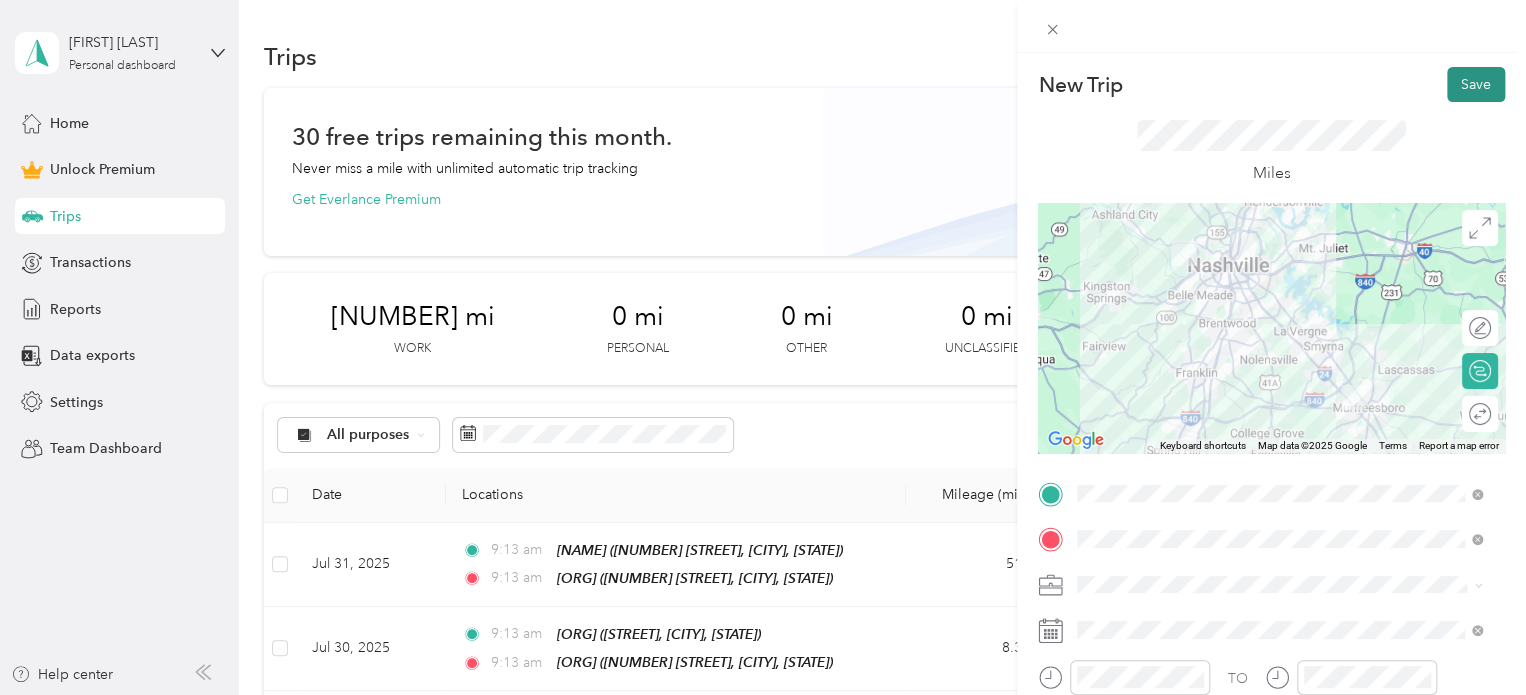 click on "Save" at bounding box center (1476, 84) 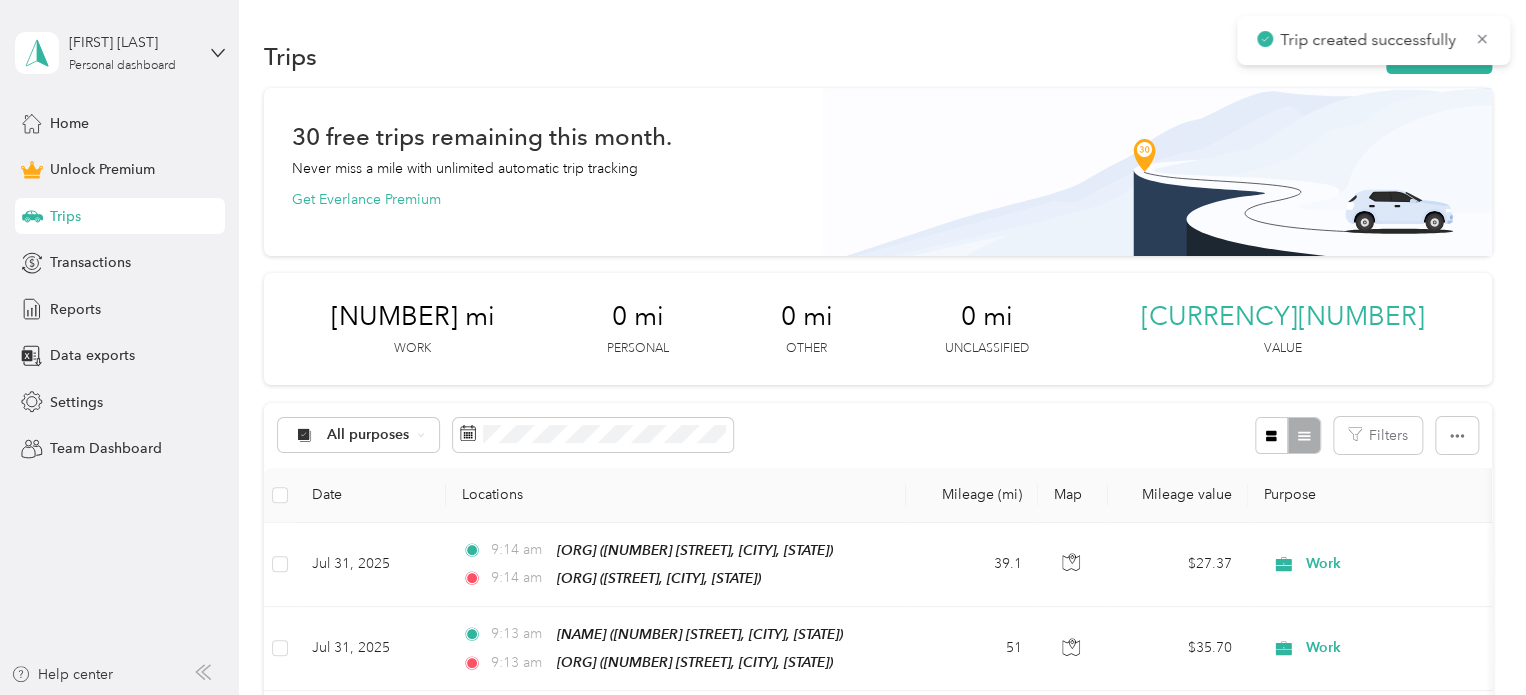 click on "Trips New trip" at bounding box center (878, 56) 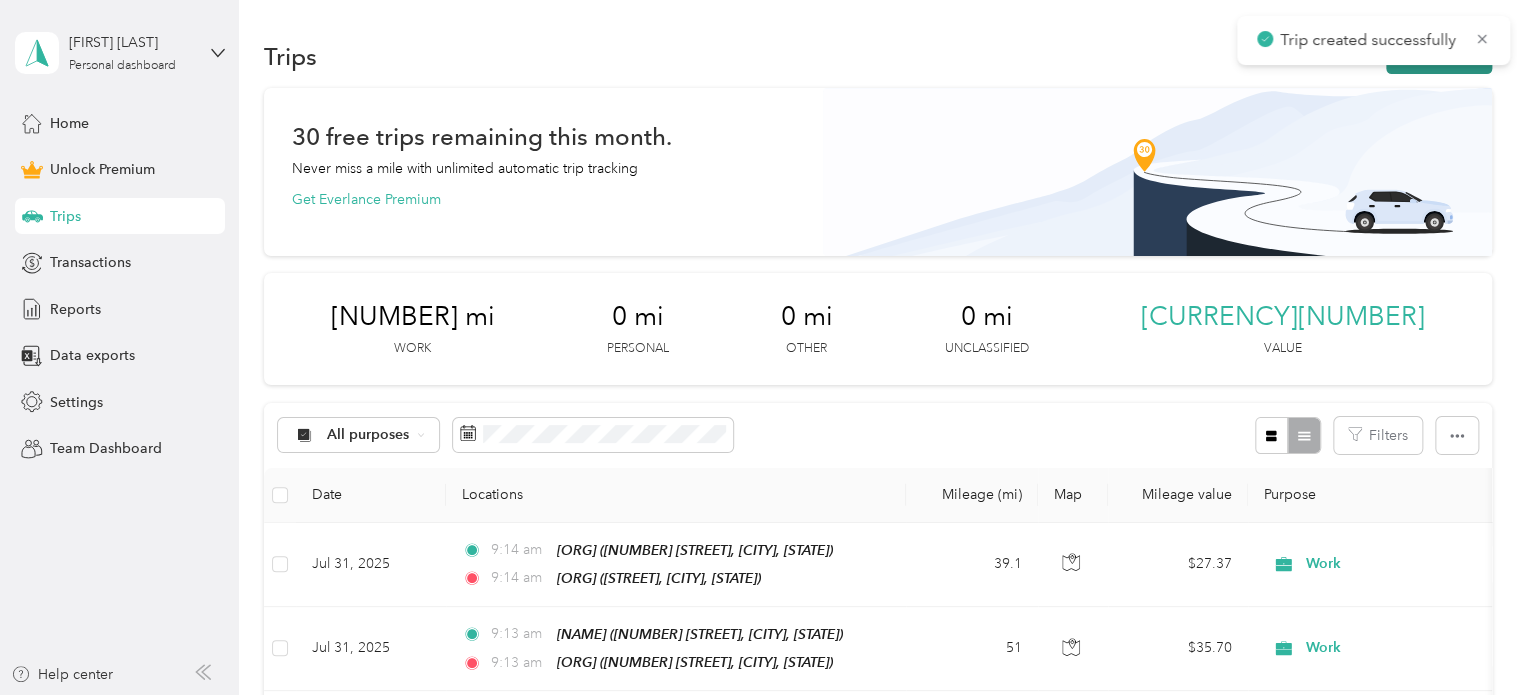 click on "New trip" at bounding box center (1439, 56) 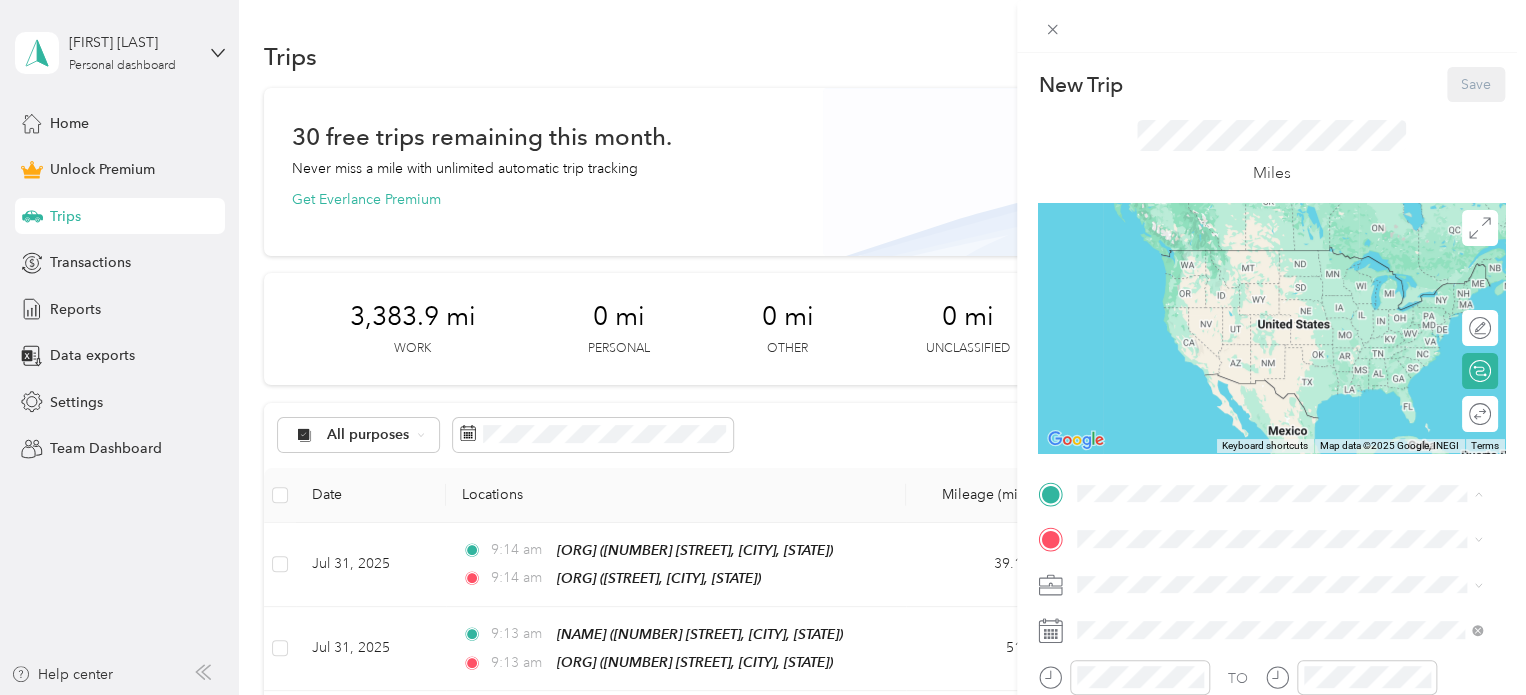 click on "[NAME]" at bounding box center [1295, 257] 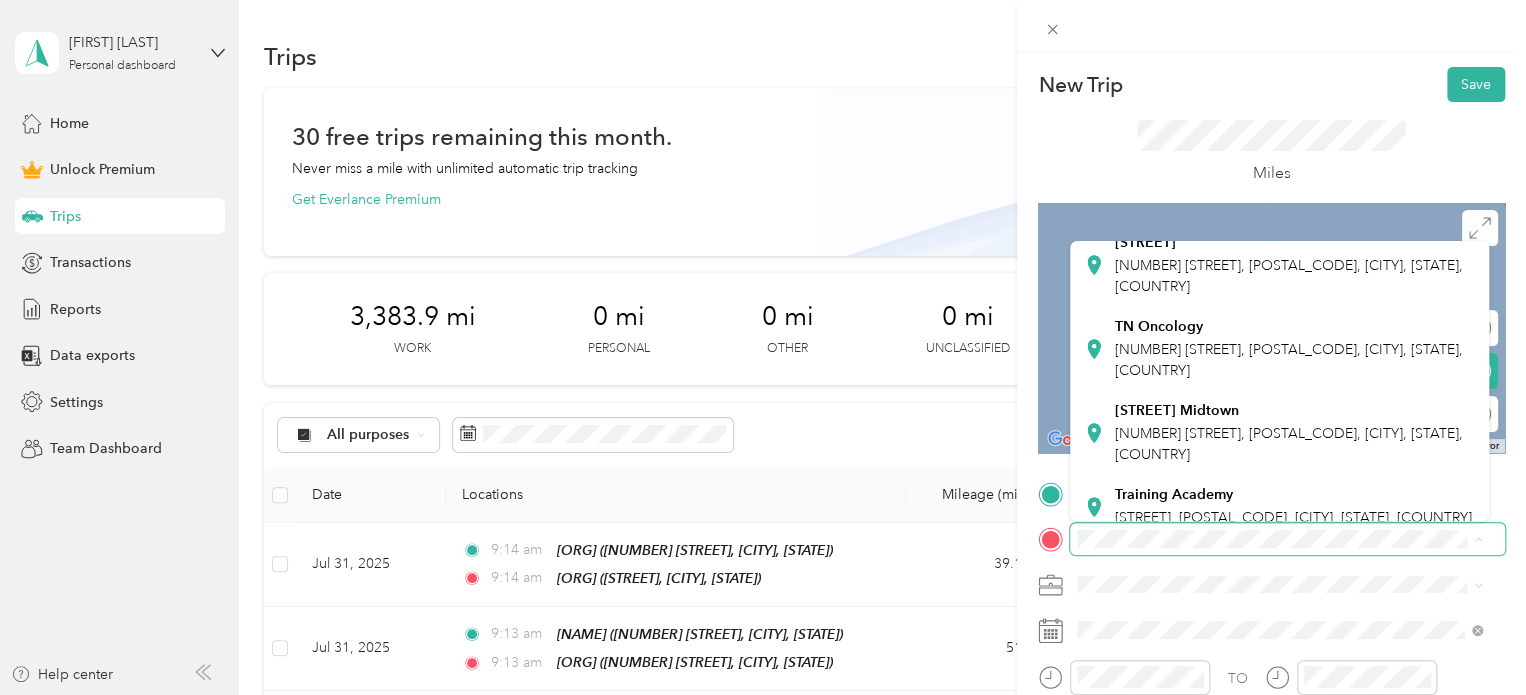 scroll, scrollTop: 400, scrollLeft: 0, axis: vertical 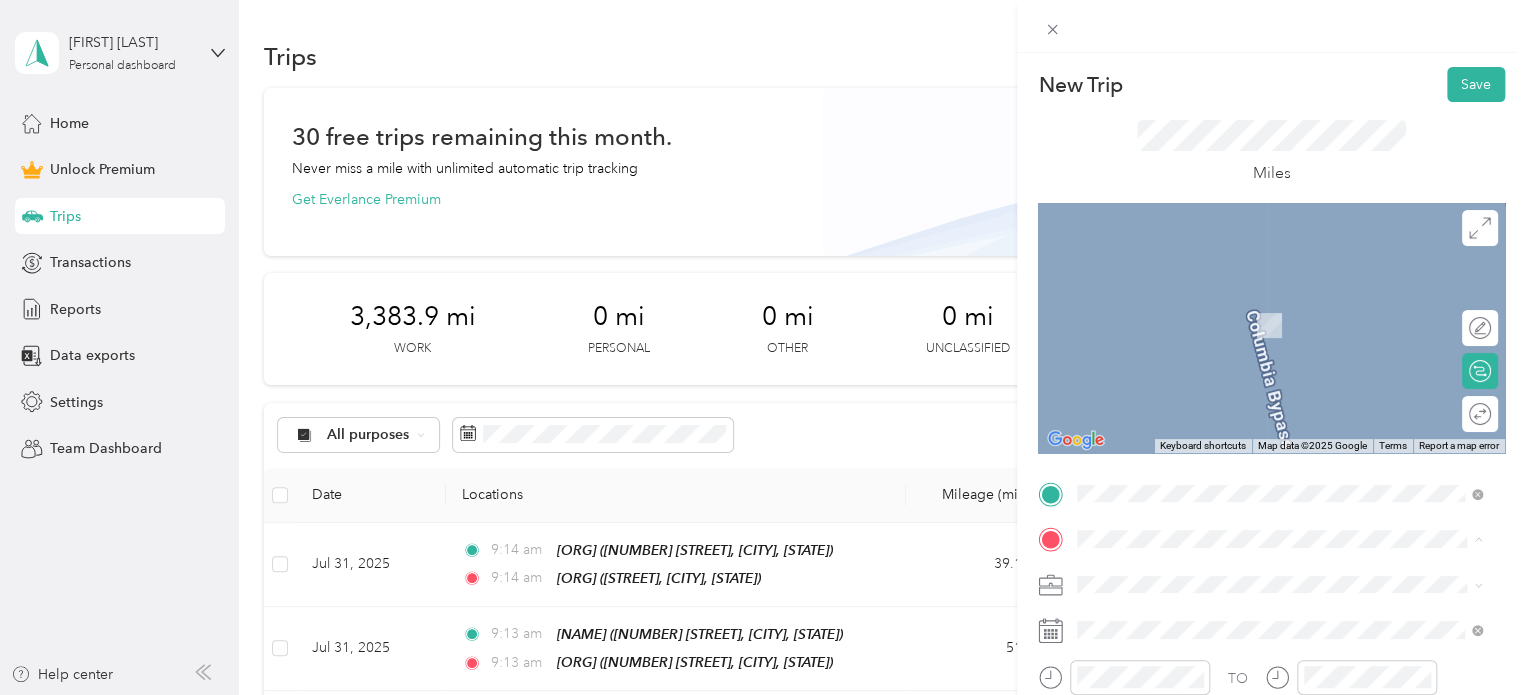click on "[NUMBER] [STREET], [POSTAL_CODE], [CITY], [STATE], [COUNTRY]" at bounding box center [1289, 272] 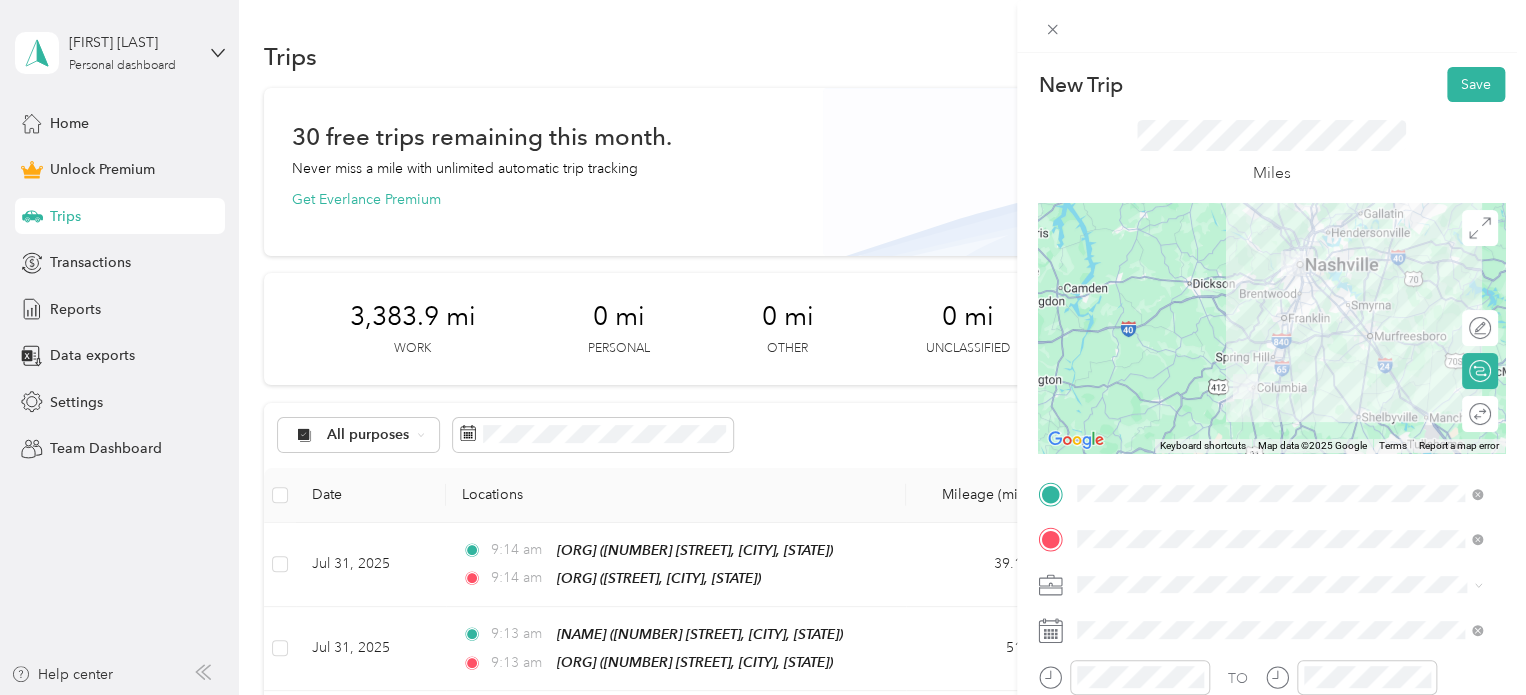 click at bounding box center [1287, 585] 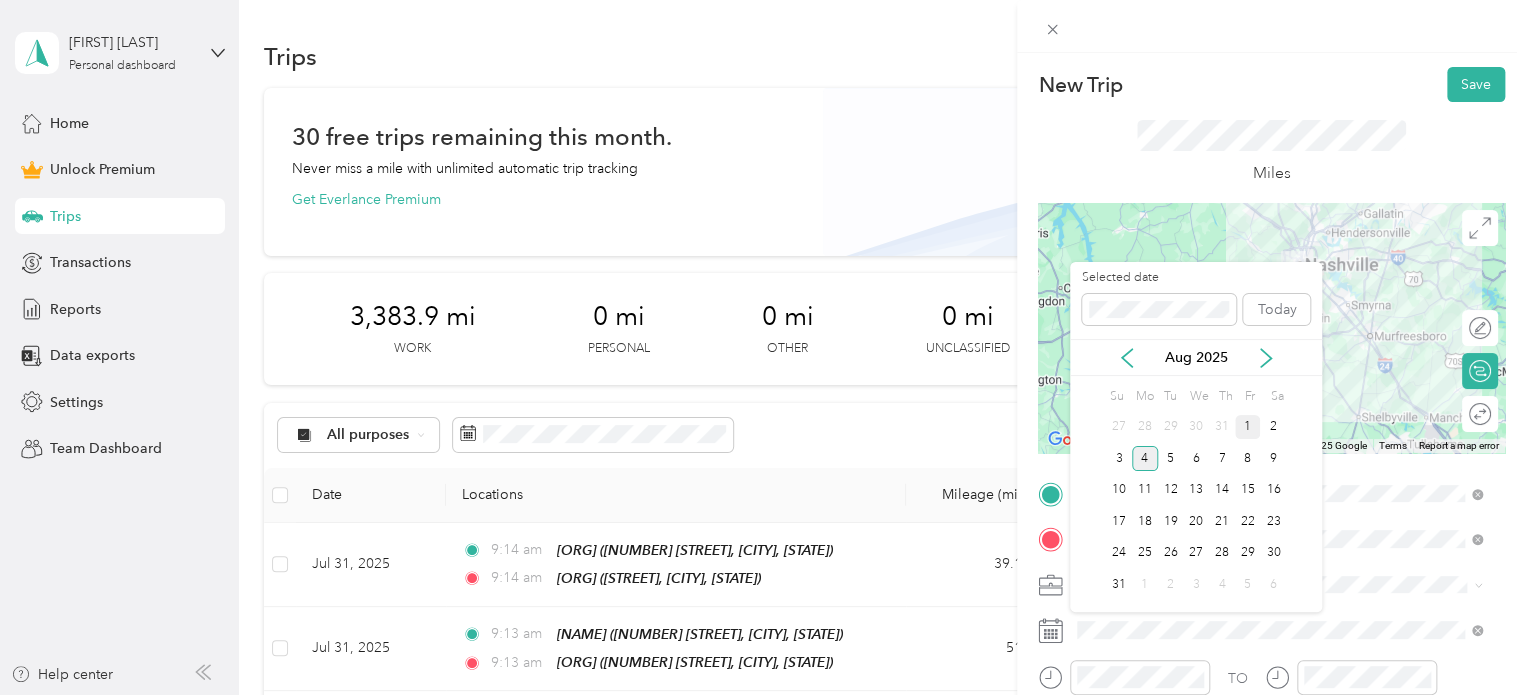 click on "1" at bounding box center [1248, 427] 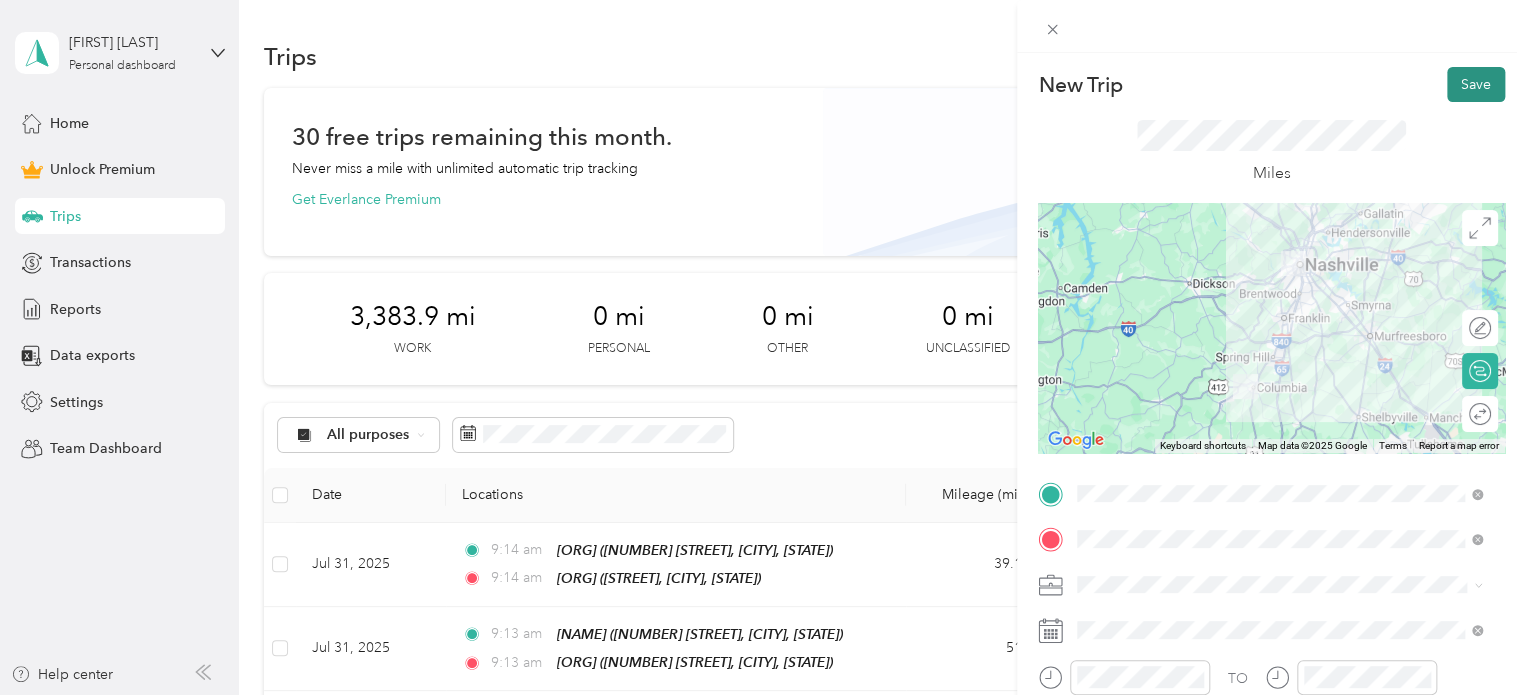click on "Save" at bounding box center (1476, 84) 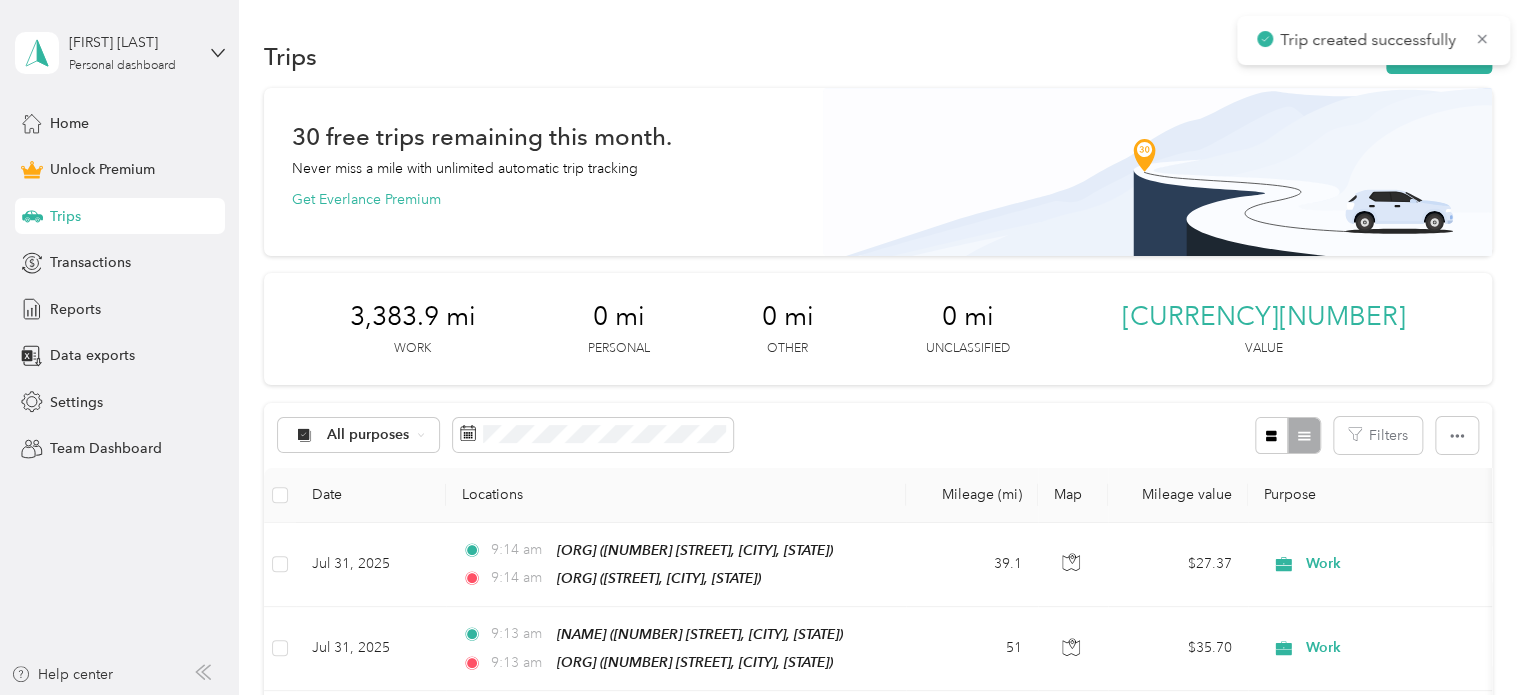 scroll, scrollTop: 43, scrollLeft: 0, axis: vertical 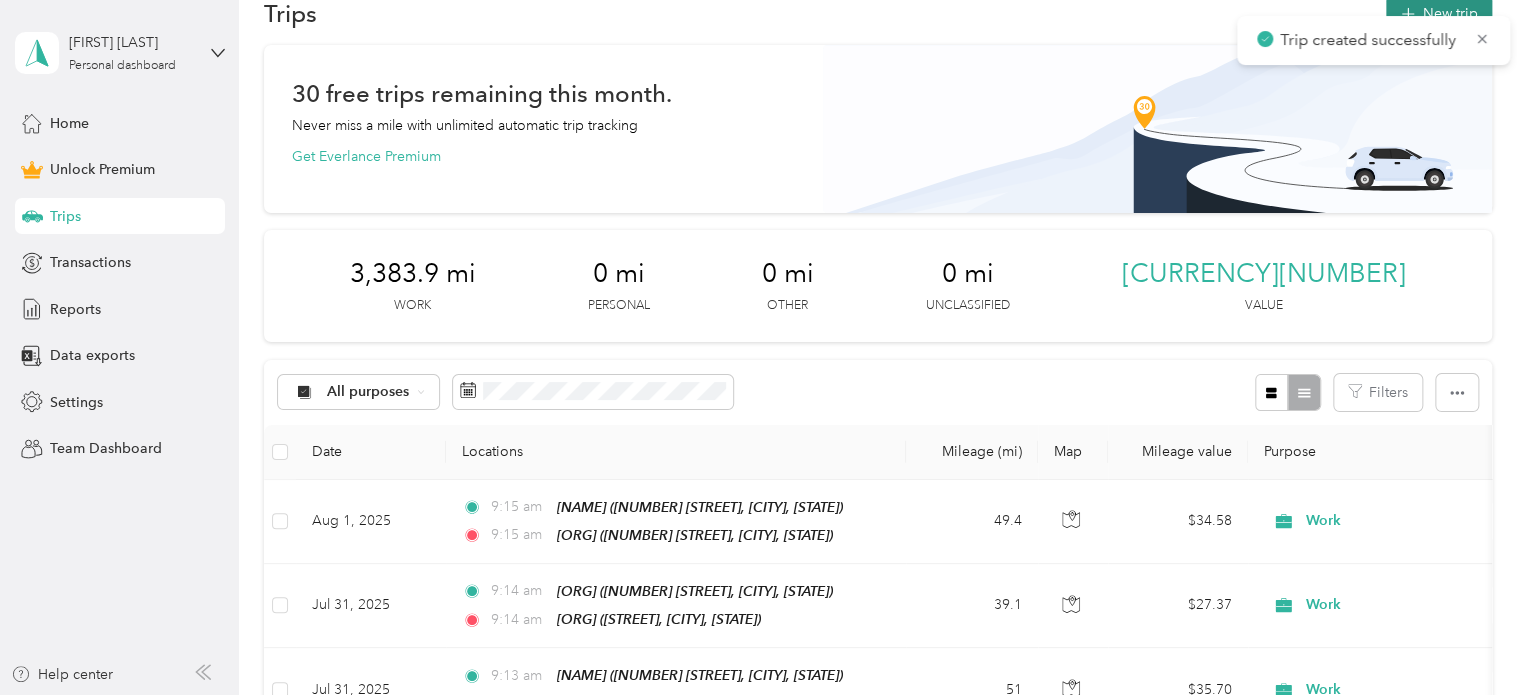 click on "New trip" at bounding box center [1439, 13] 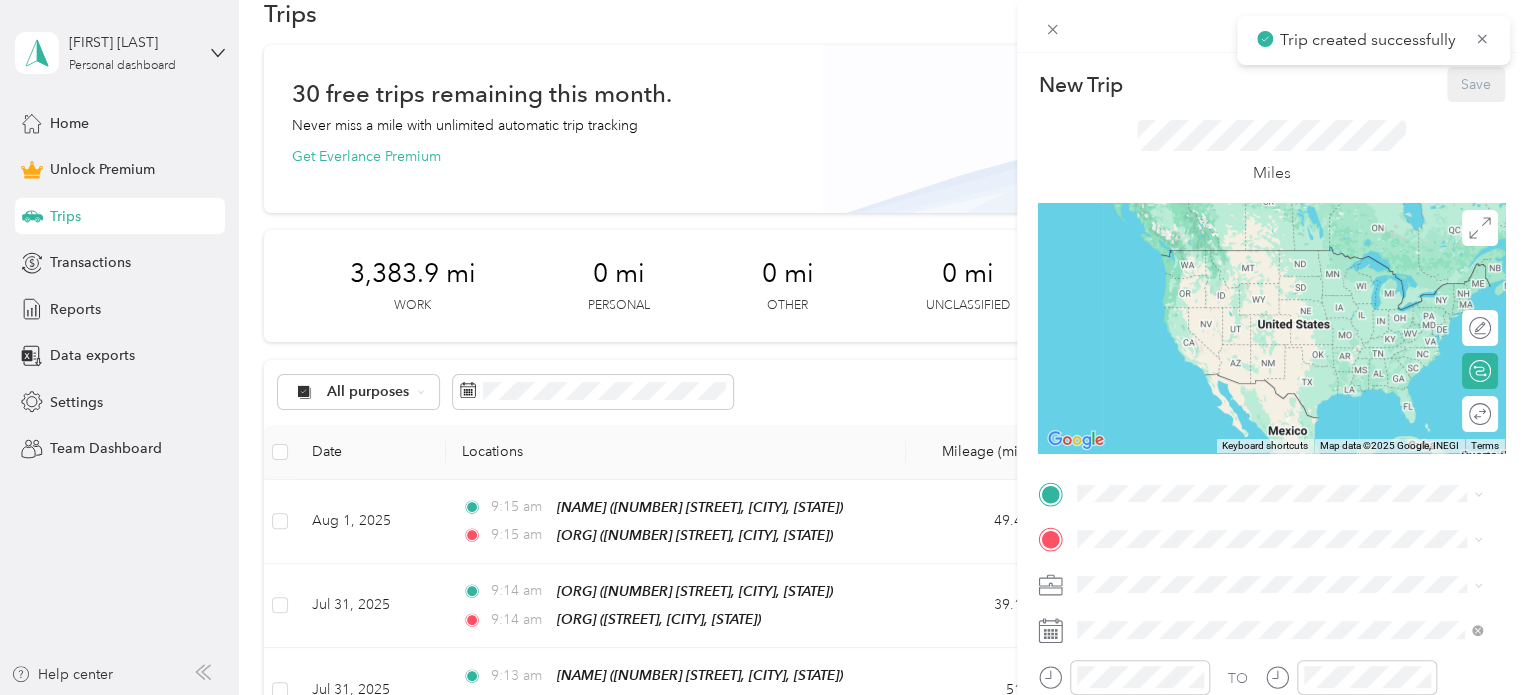 click on "TO Add photo" at bounding box center [1271, 697] 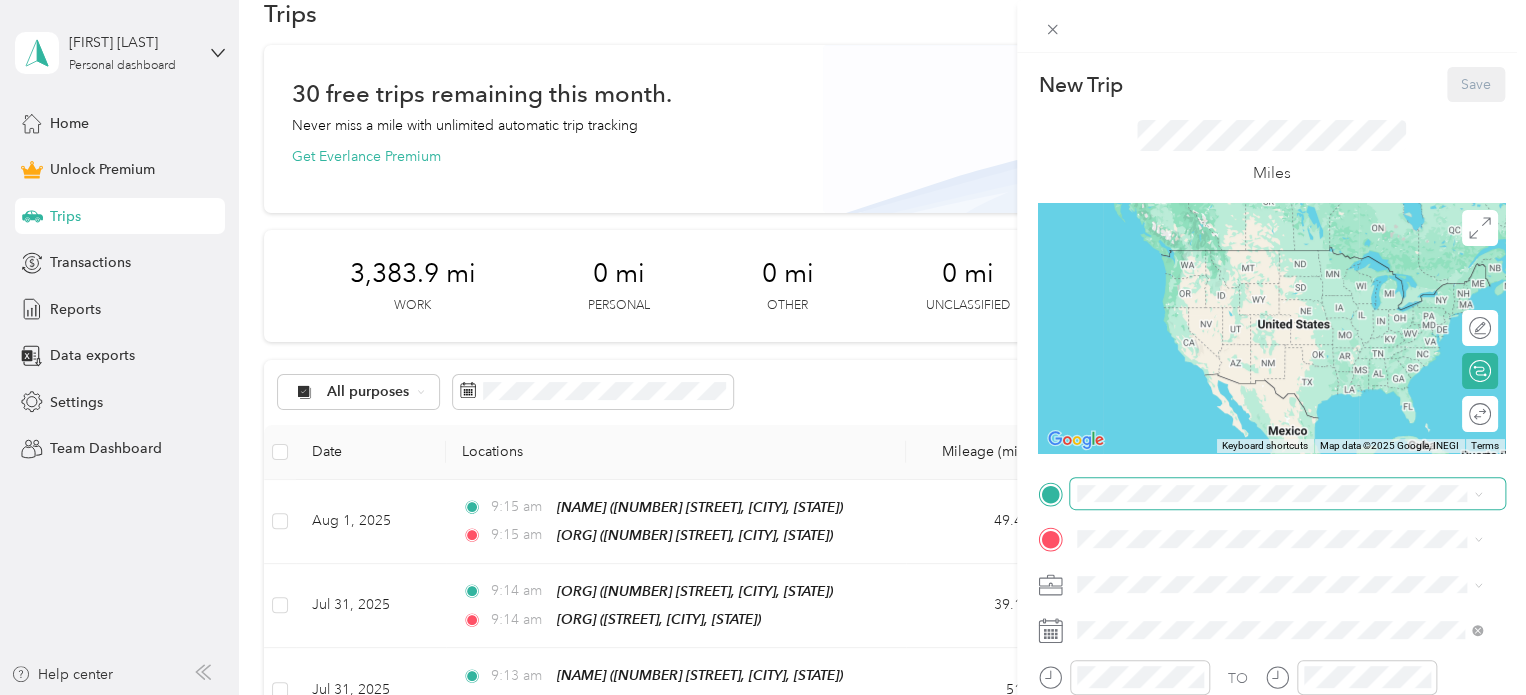 click at bounding box center (1287, 494) 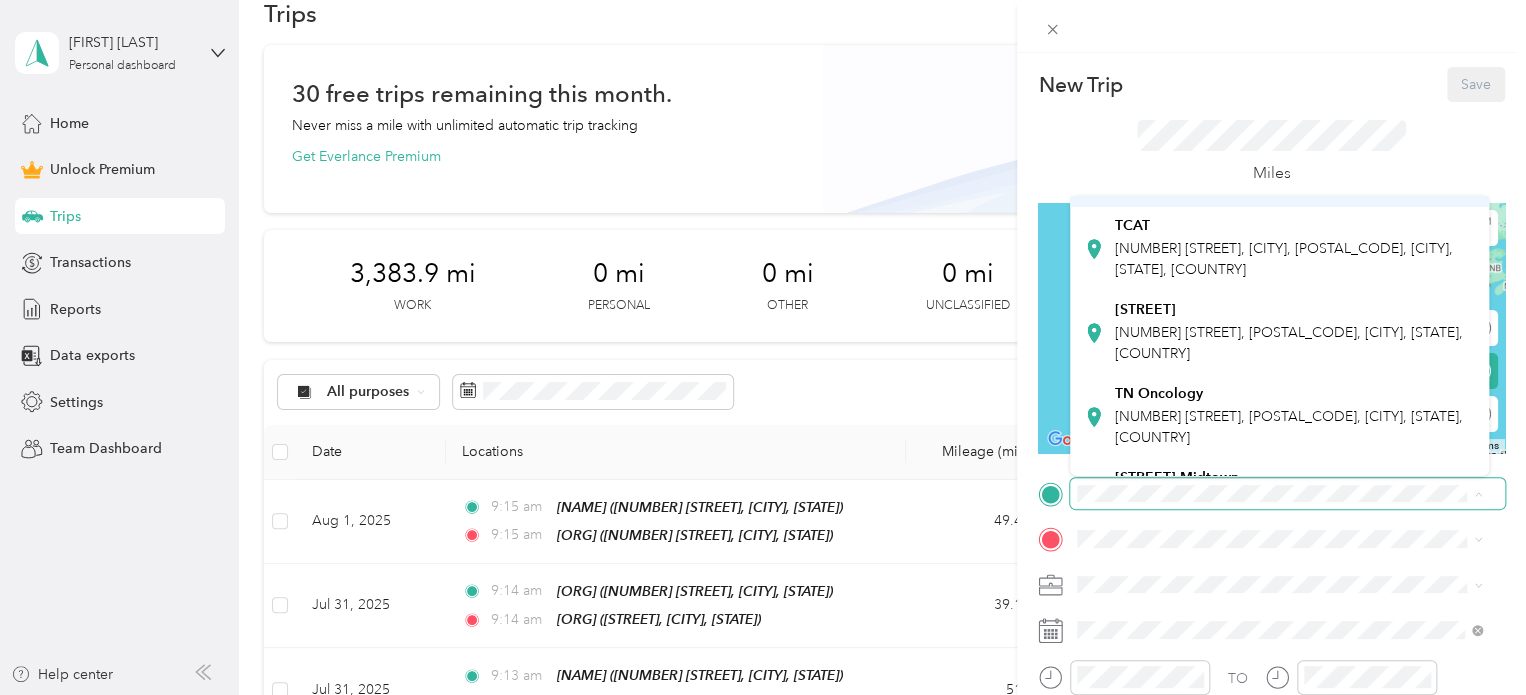 scroll, scrollTop: 232, scrollLeft: 0, axis: vertical 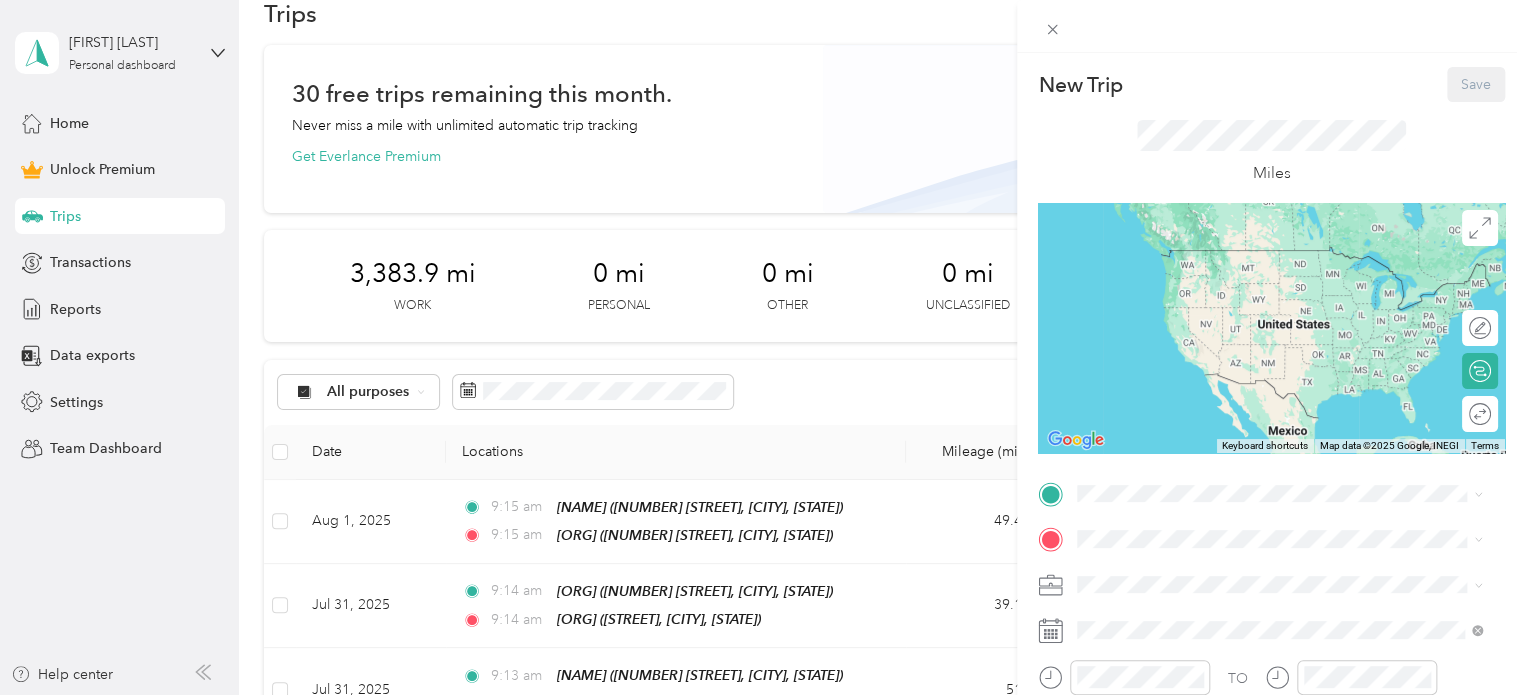click on "TN Oncology" at bounding box center [1295, 357] 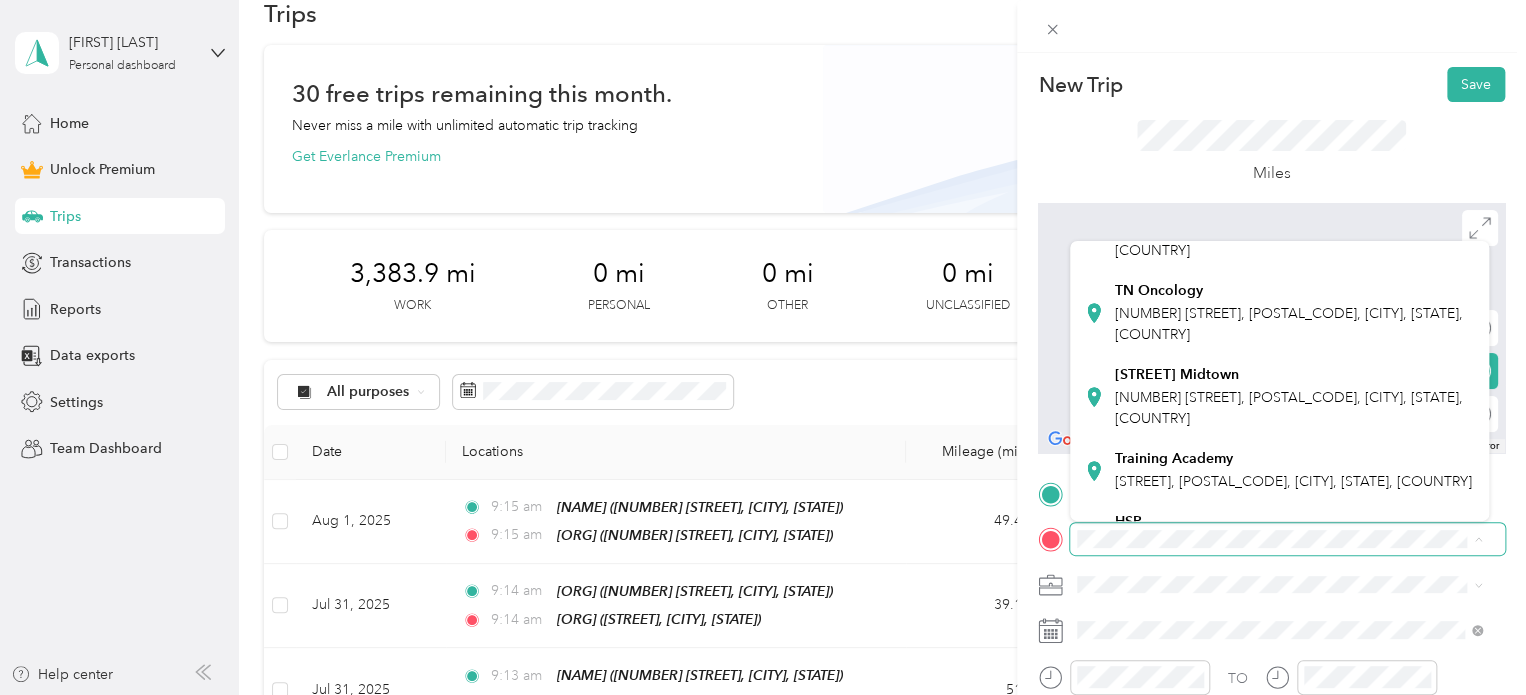 scroll, scrollTop: 433, scrollLeft: 0, axis: vertical 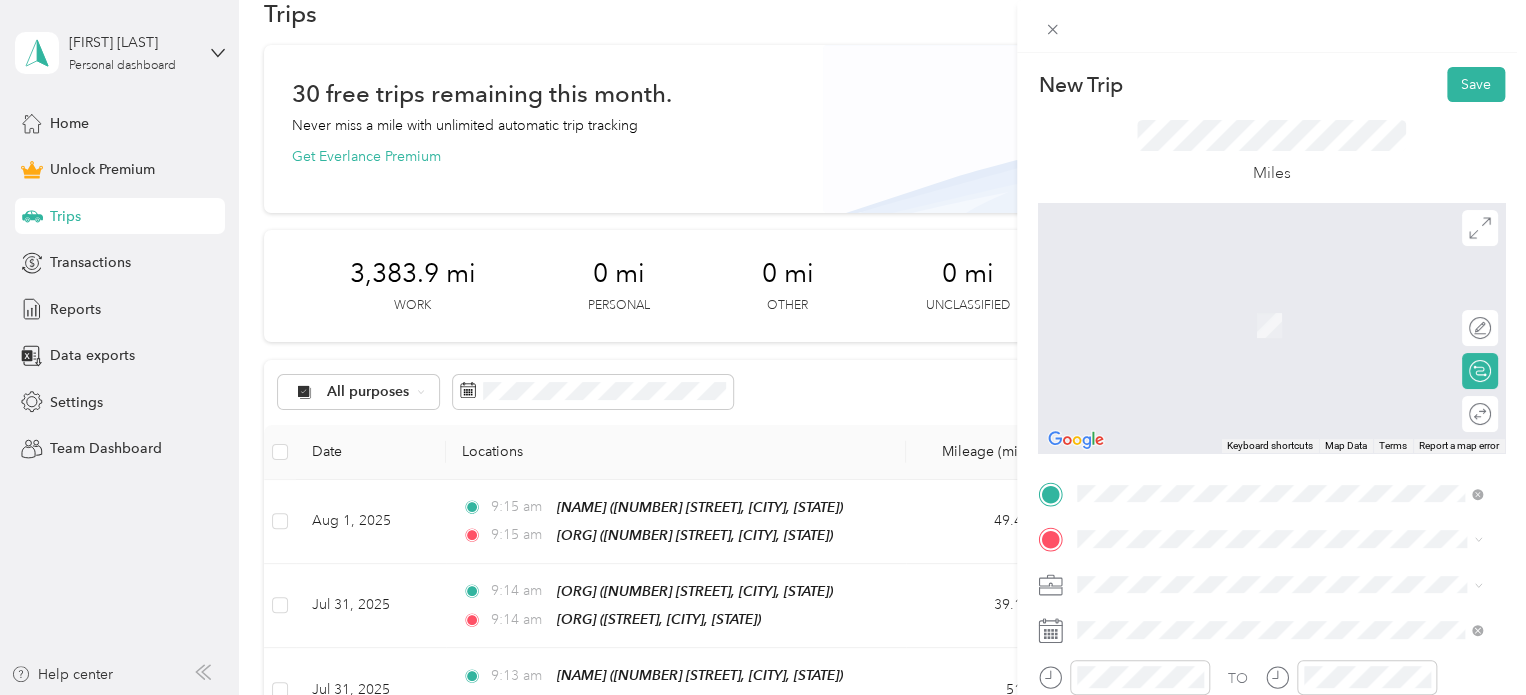 click on "[ORG] [STREET], [POSTAL_CODE], [CITY], [STATE], [COUNTRY]" at bounding box center [1293, 395] 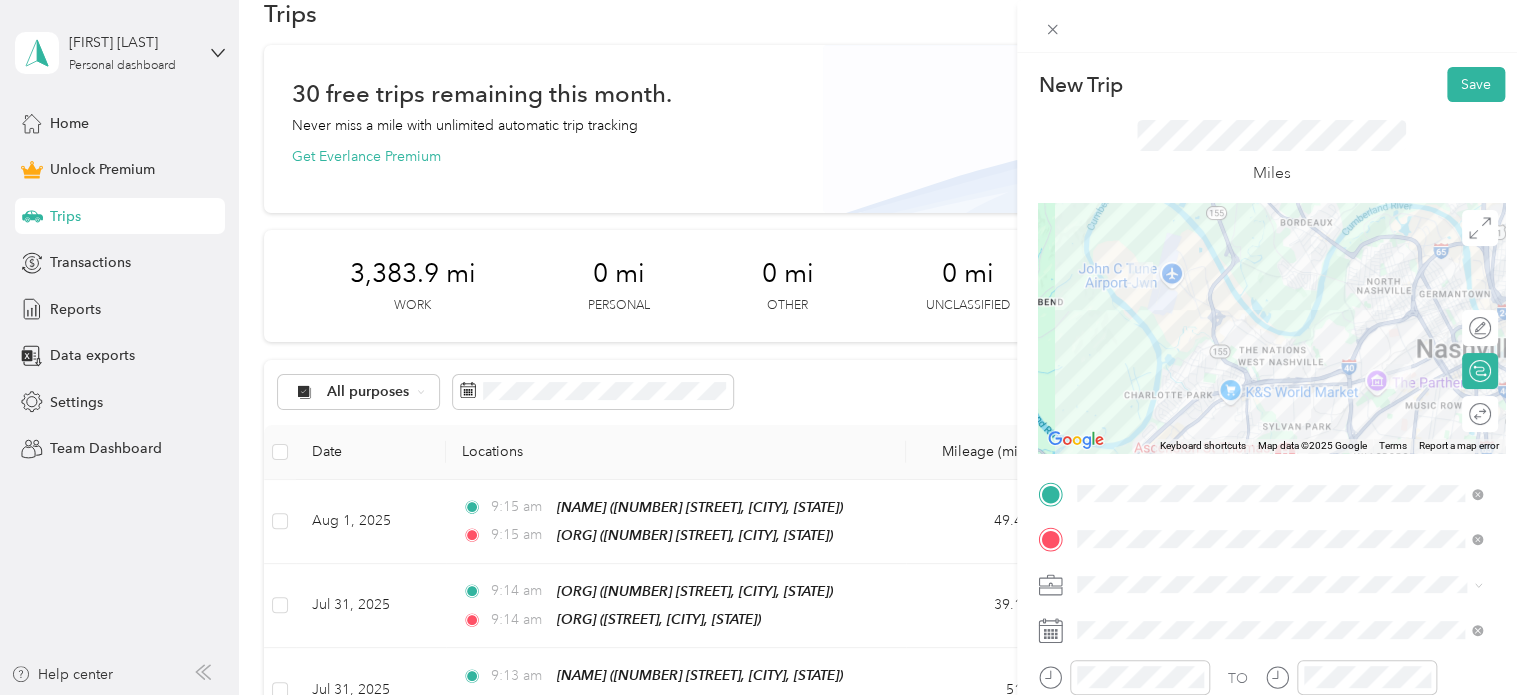 click on "Work Personal ATS ATS Other Charity Medical Moving Commute" at bounding box center (1279, 419) 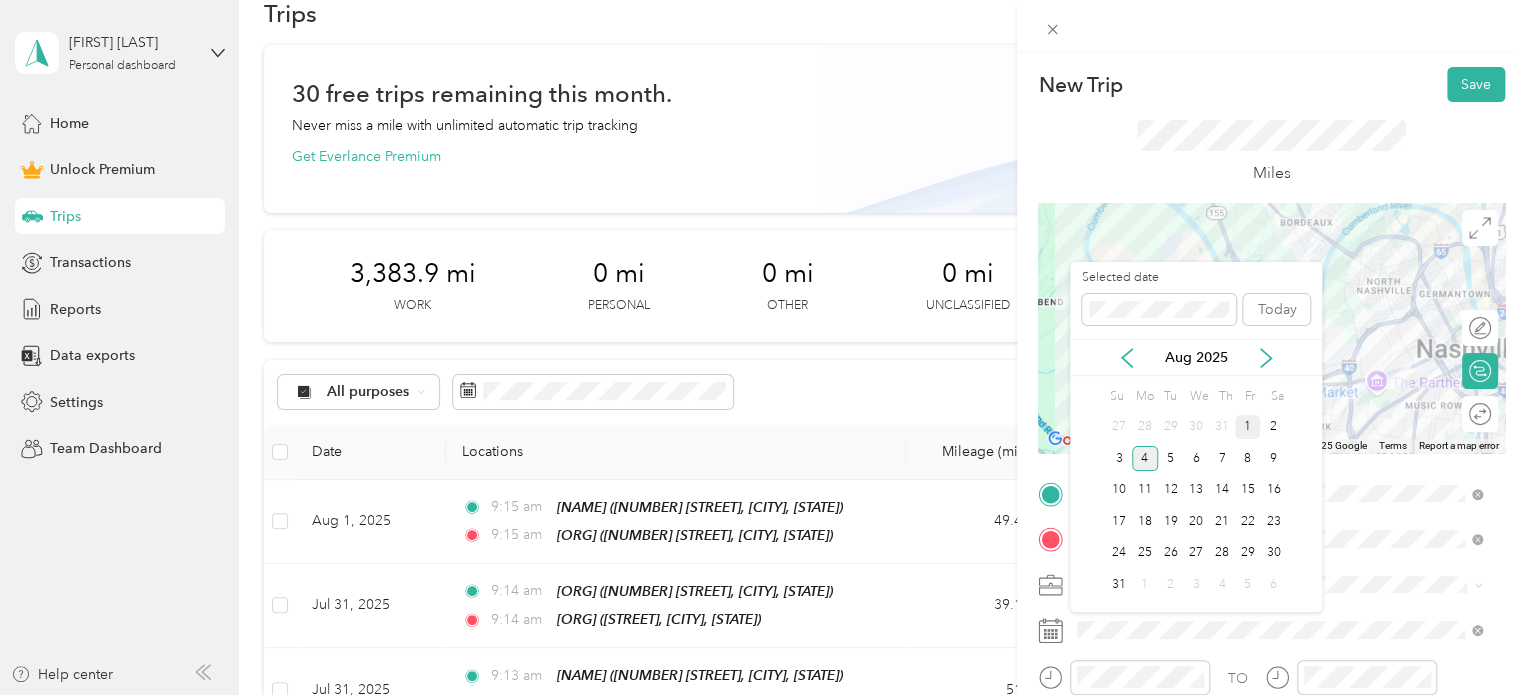 click on "1" at bounding box center (1248, 427) 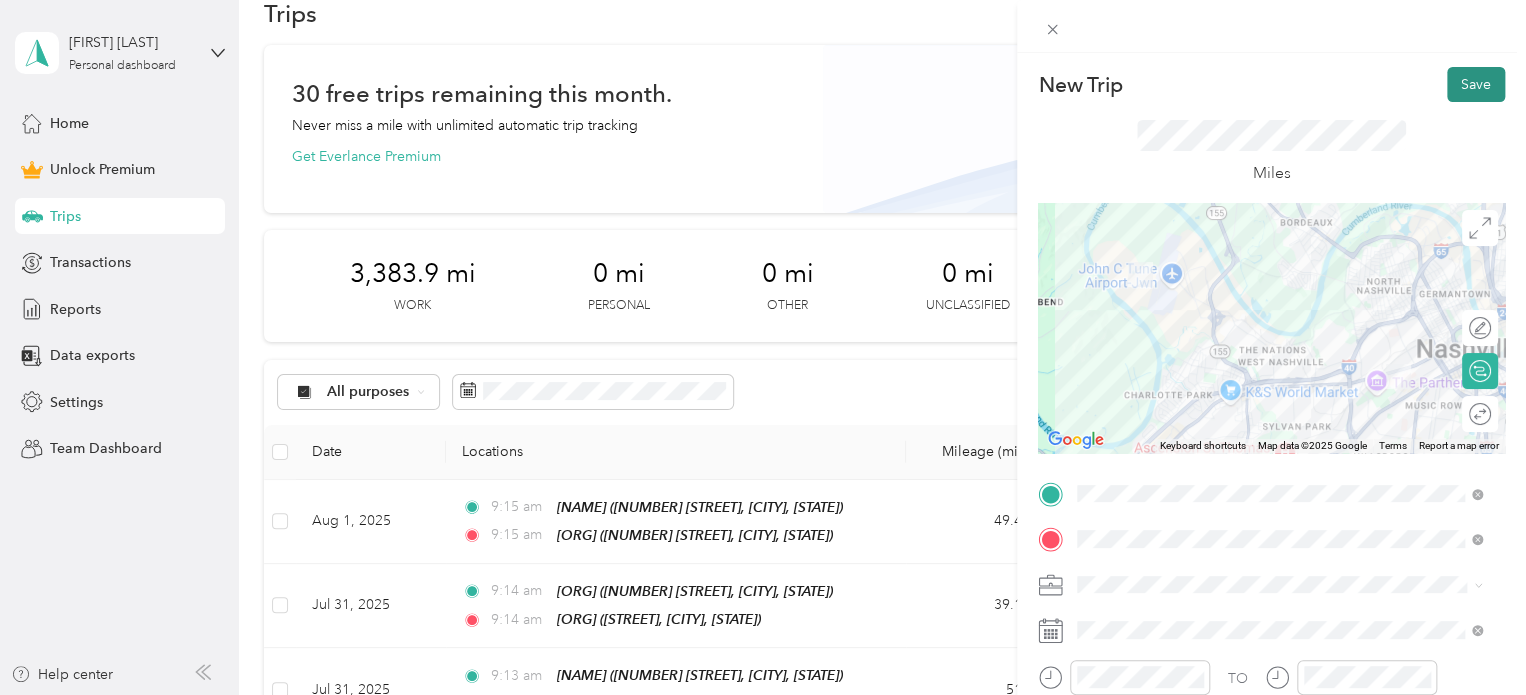 click on "Save" at bounding box center (1476, 84) 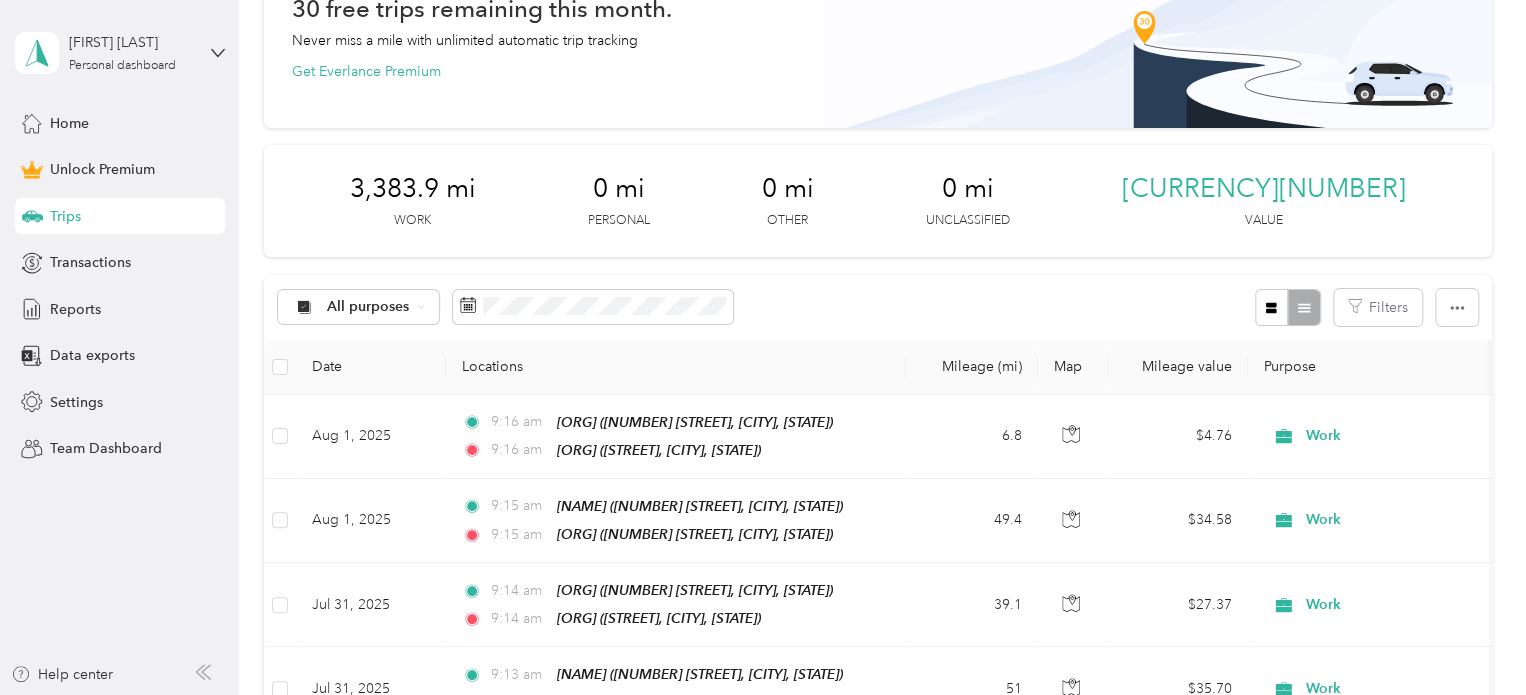 scroll, scrollTop: 0, scrollLeft: 0, axis: both 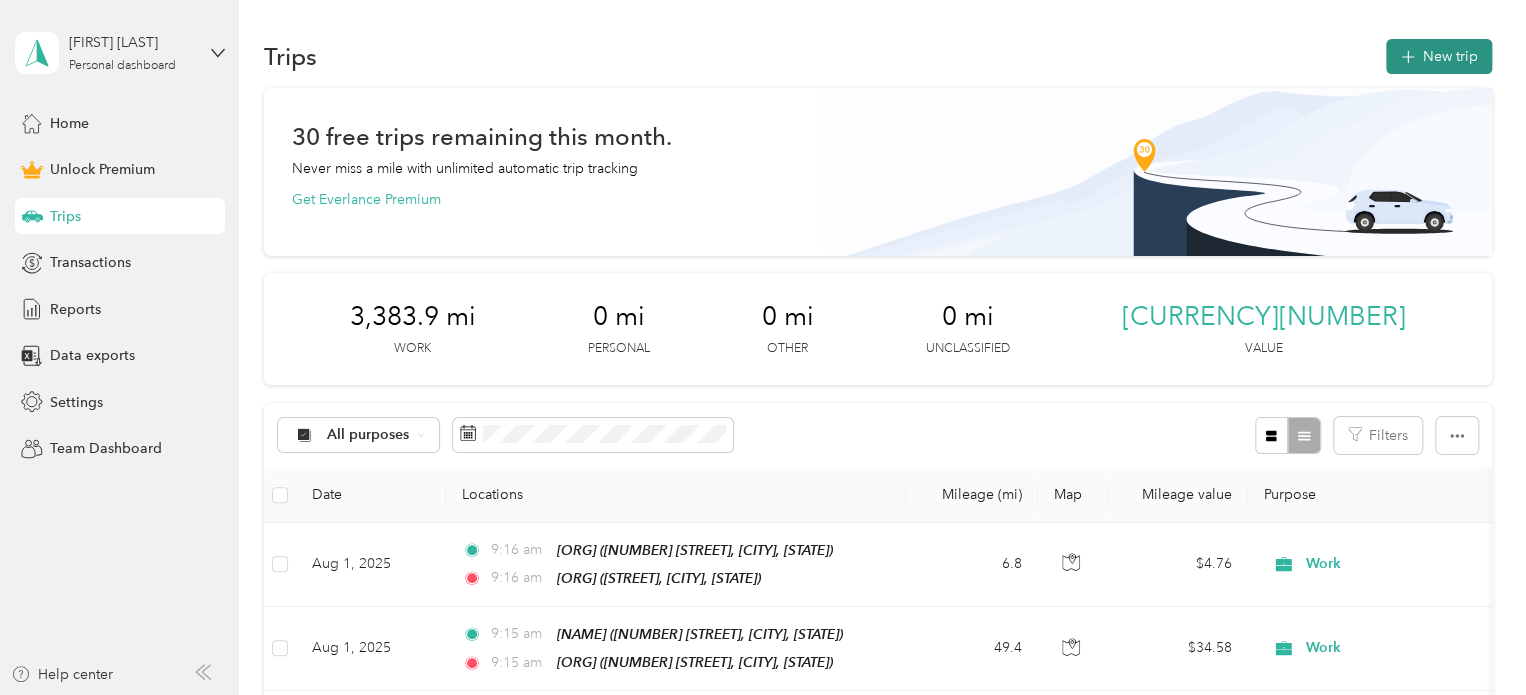 click on "New trip" at bounding box center [1439, 56] 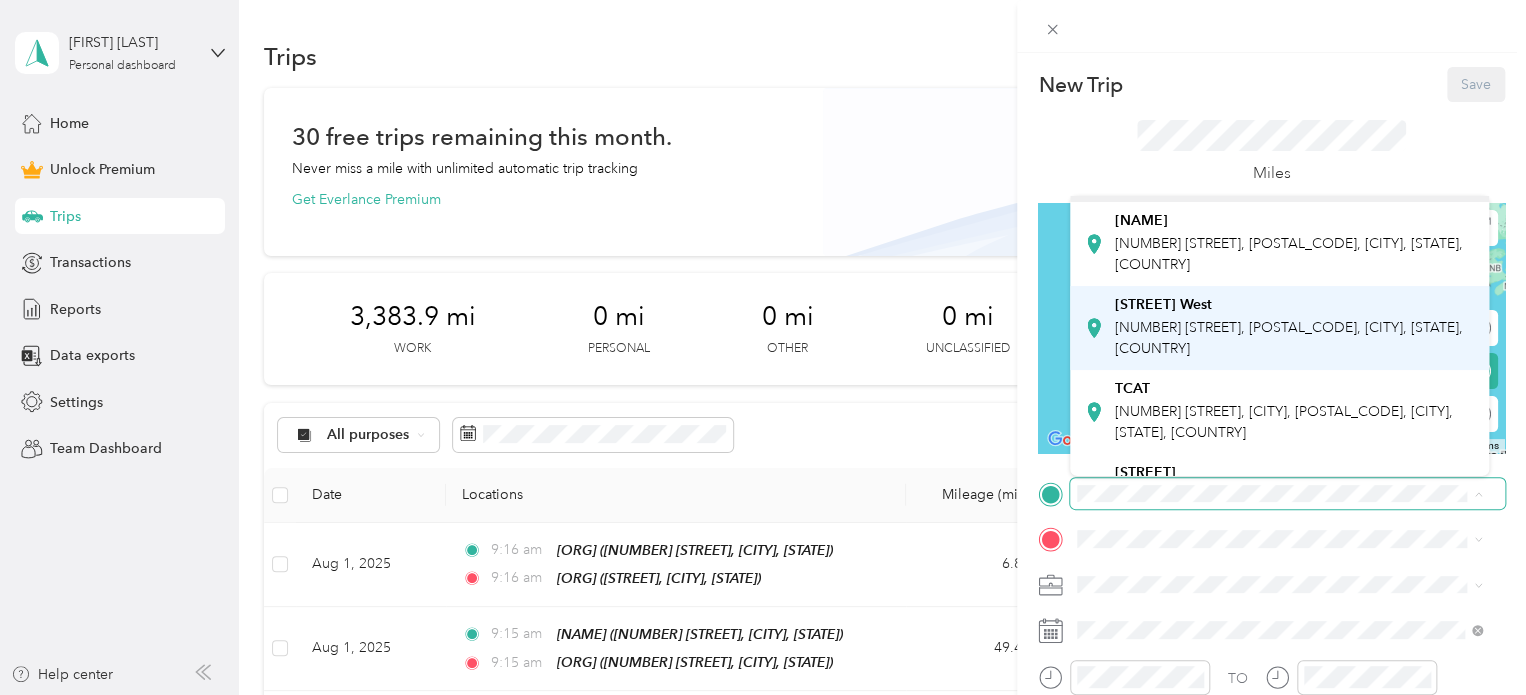 scroll, scrollTop: 8, scrollLeft: 0, axis: vertical 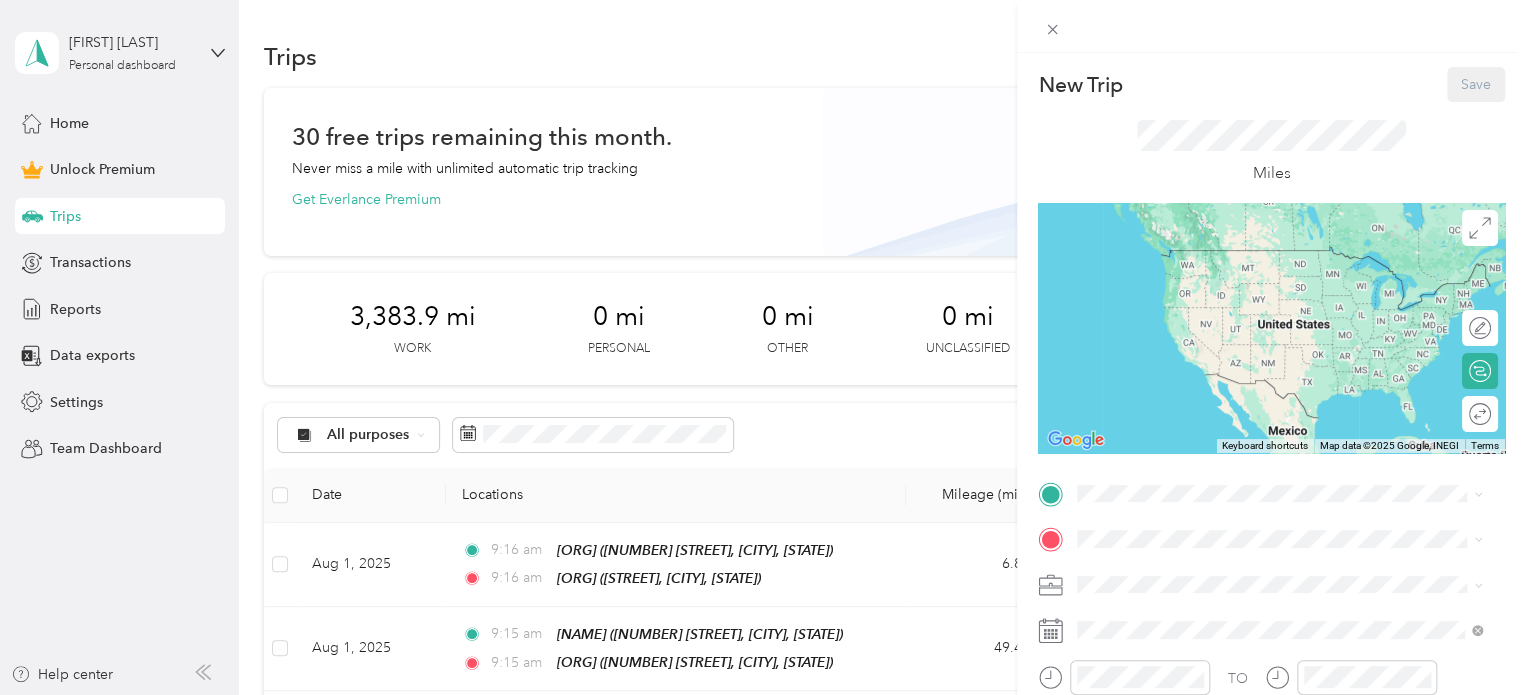 click on "[NAME] [NUMBER] [STREET], [POSTAL_CODE], [CITY], [STATE], [COUNTRY]" at bounding box center [1279, 272] 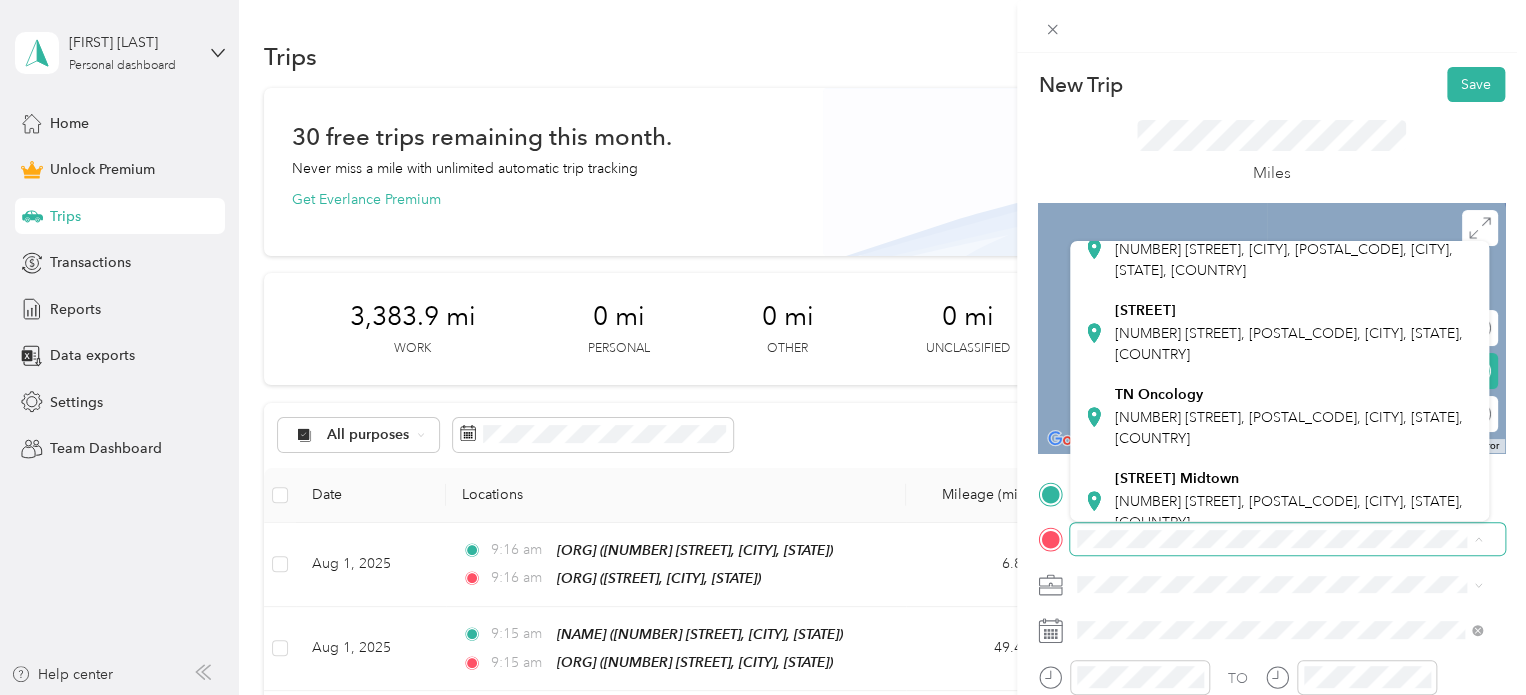 scroll, scrollTop: 244, scrollLeft: 0, axis: vertical 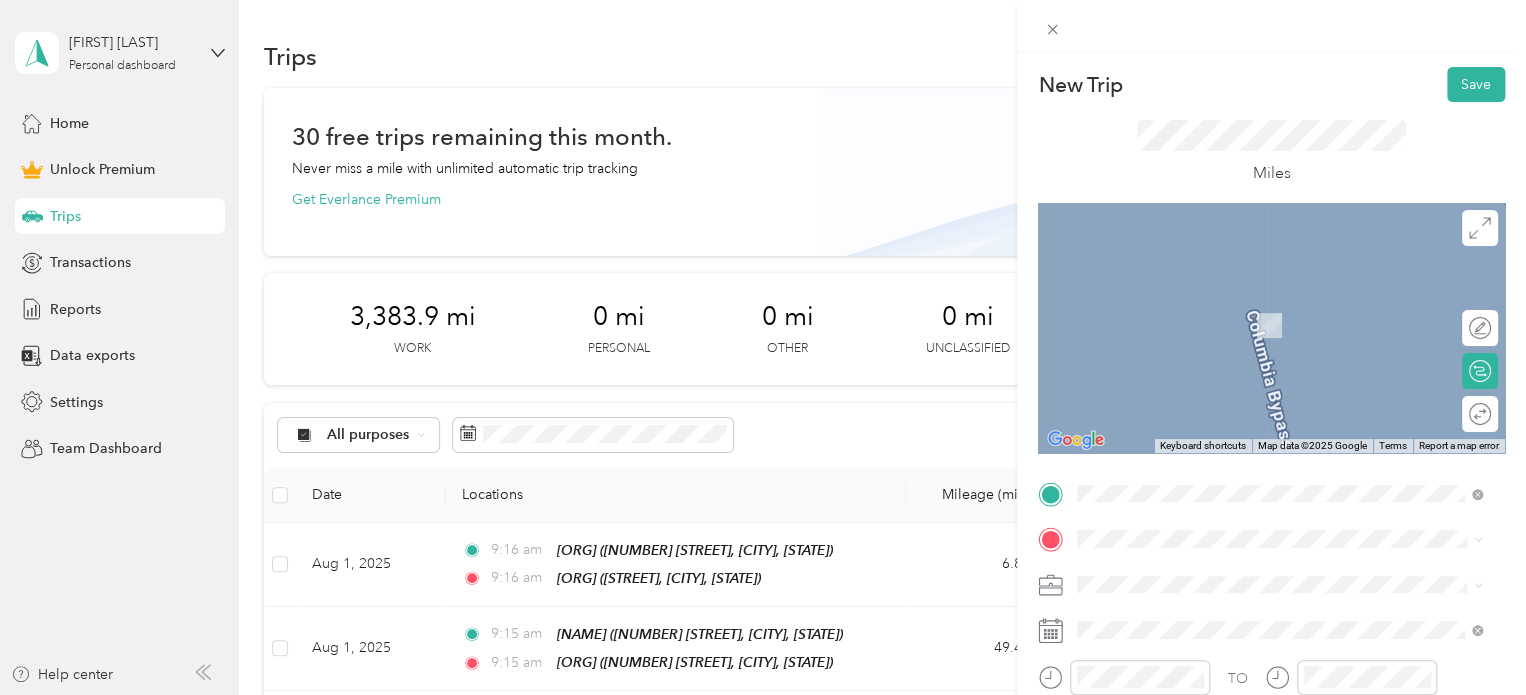 click on "[ORG] [NUMBER] [STREET], [POSTAL_CODE], [CITY], [STATE], [COUNTRY]" at bounding box center (1295, 408) 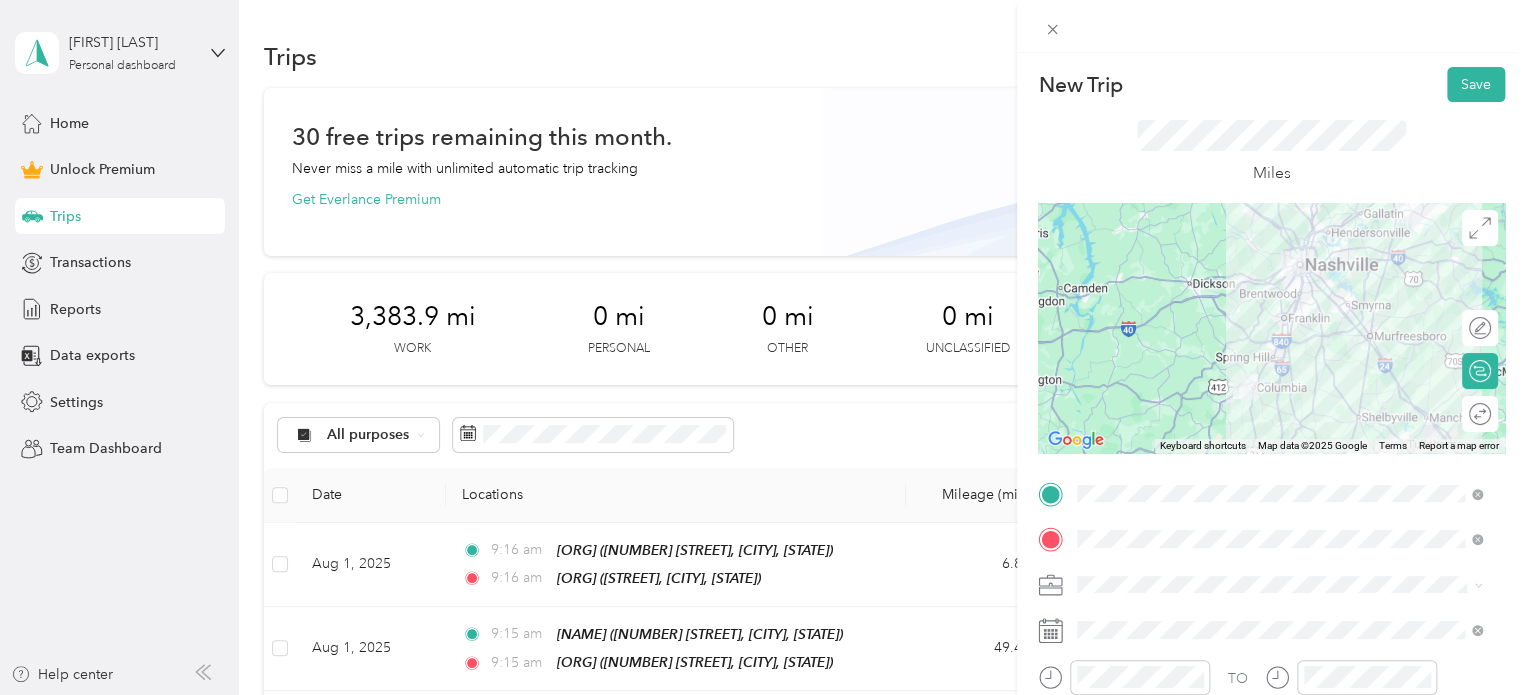 click at bounding box center (1287, 585) 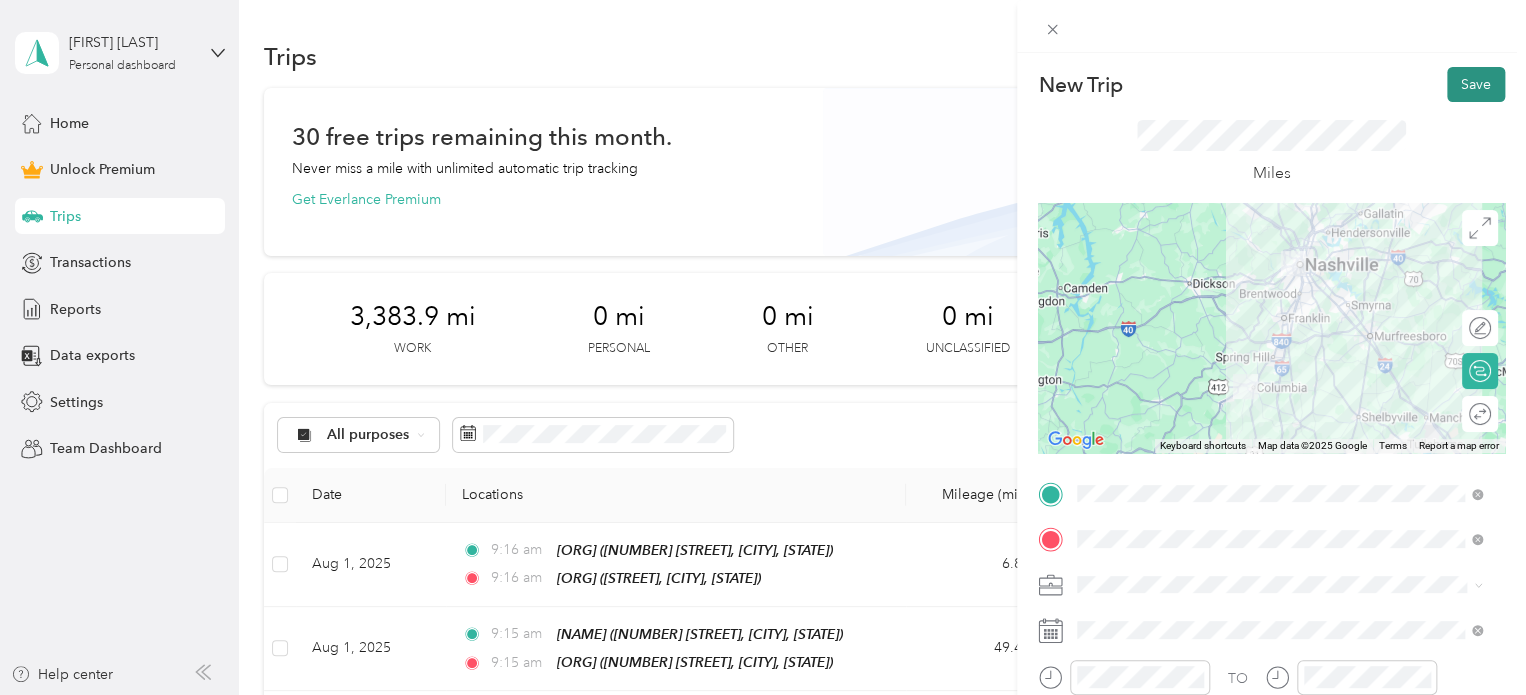 click on "Save" at bounding box center (1476, 84) 